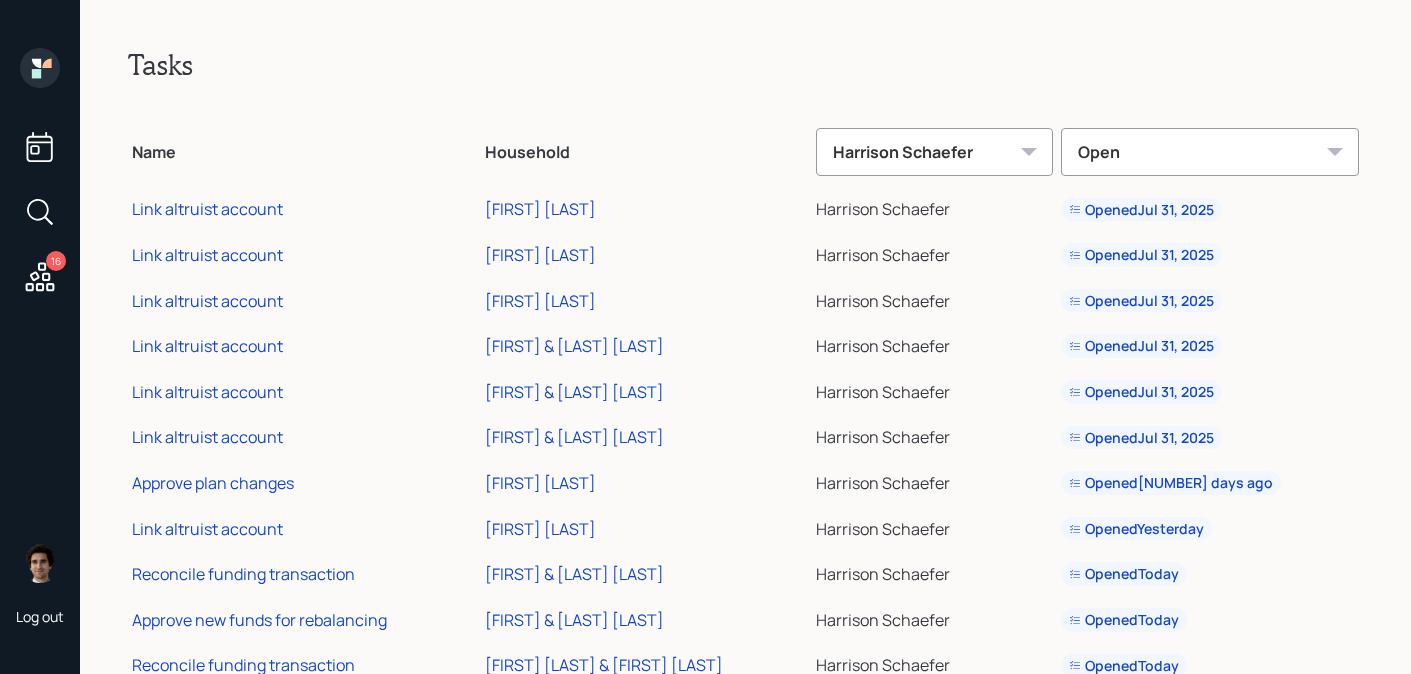 scroll, scrollTop: 0, scrollLeft: 0, axis: both 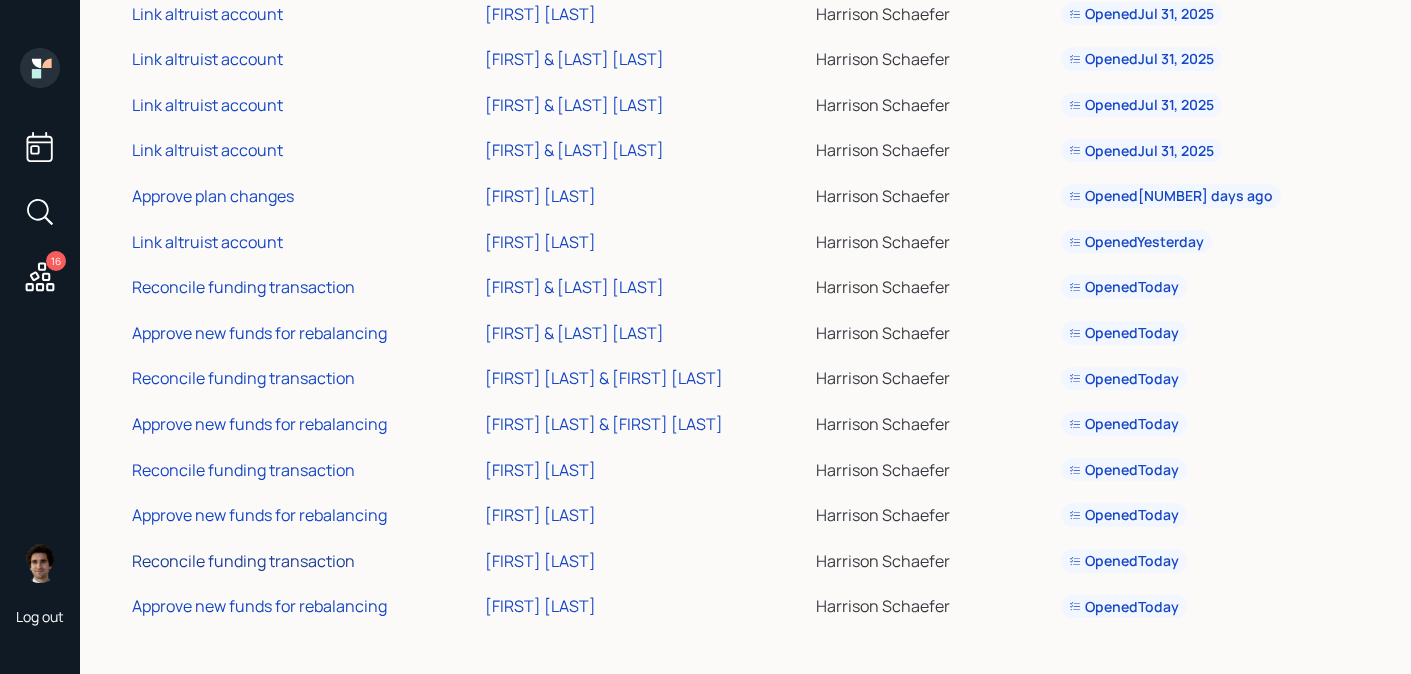 click on "Reconcile funding transaction" at bounding box center (243, 561) 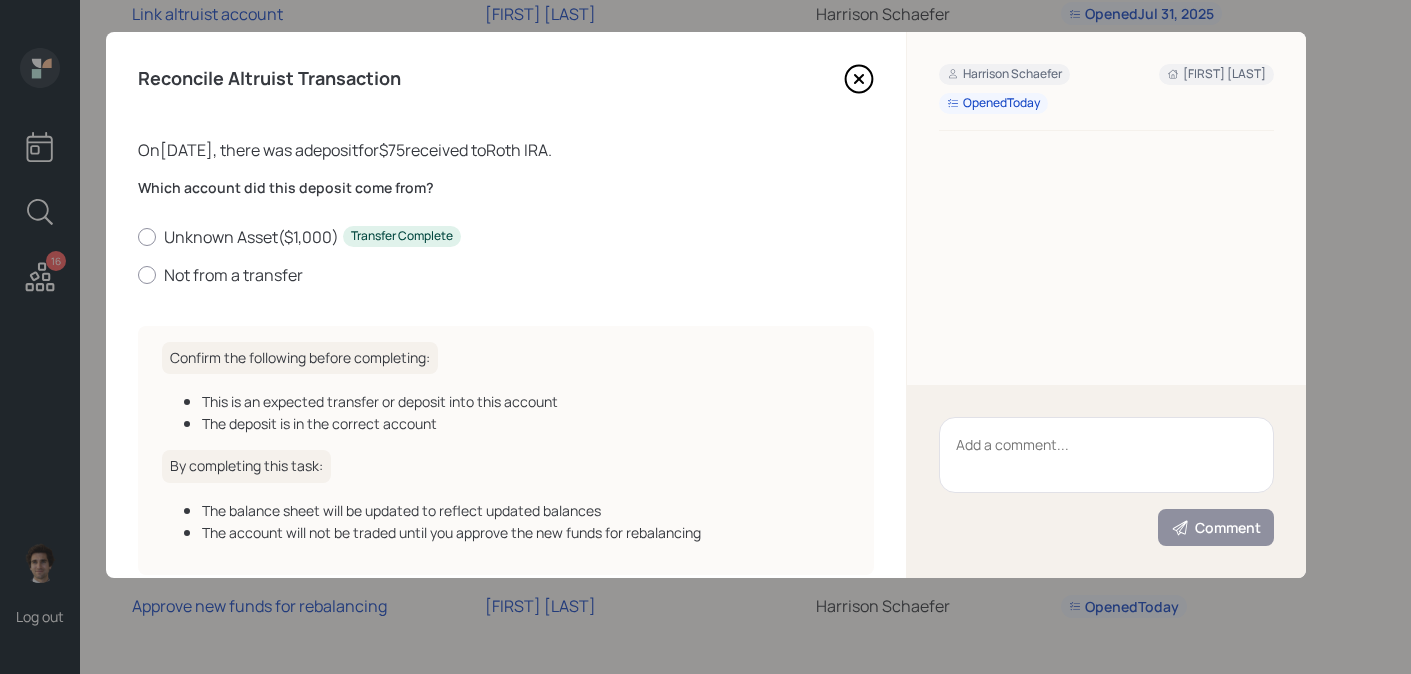click on "Which account did this deposit come from? Unknown Asset  ( $1,000 )   Transfer Complete Not from a transfer" at bounding box center (506, 244) 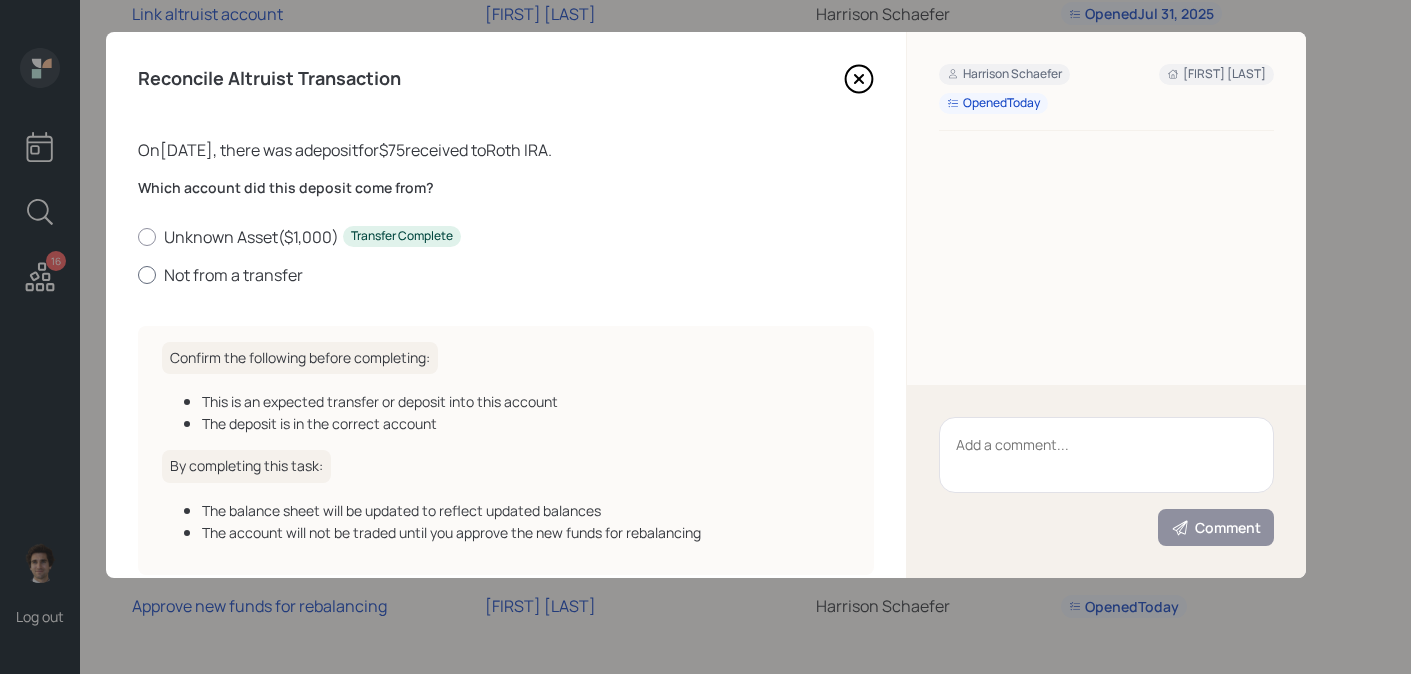 click on "Not from a transfer" at bounding box center [506, 275] 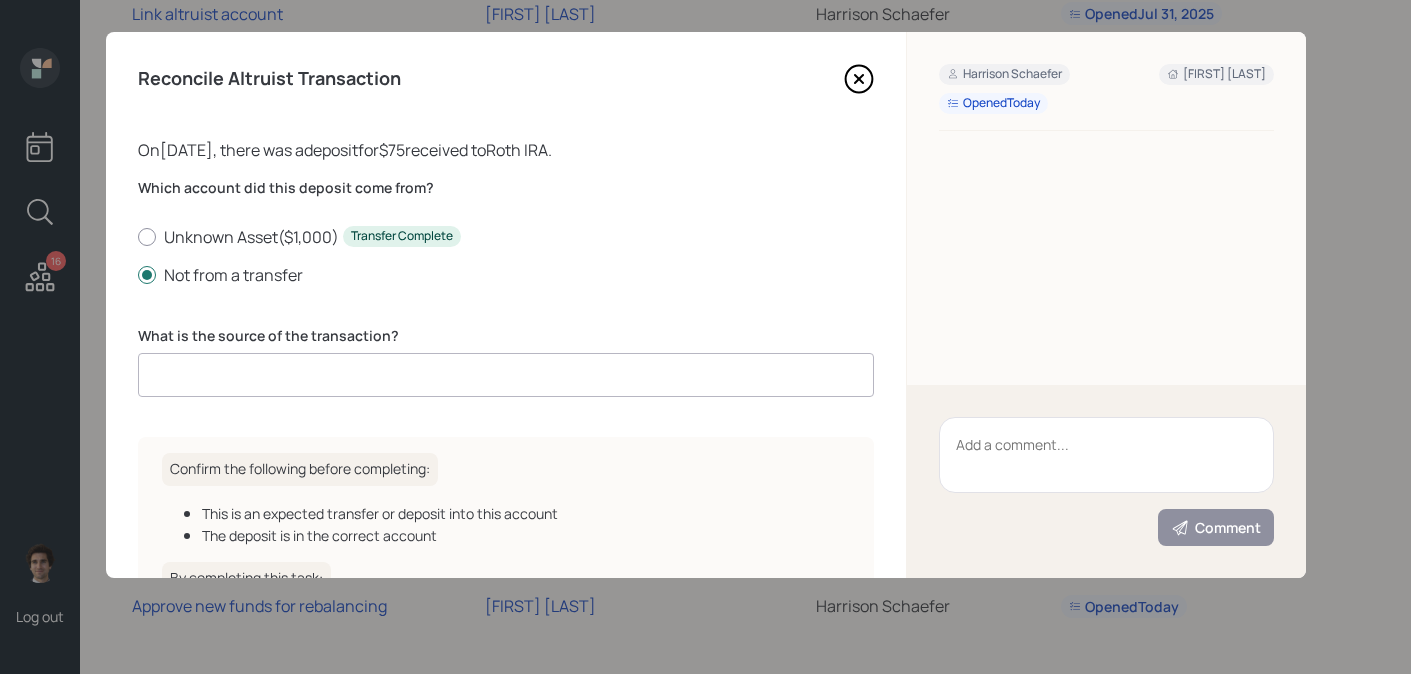 click on "Which account did this deposit come from? Unknown Asset  ( $1,000 )   Transfer Complete Not from a transfer What is the source of the transaction?" at bounding box center [506, 299] 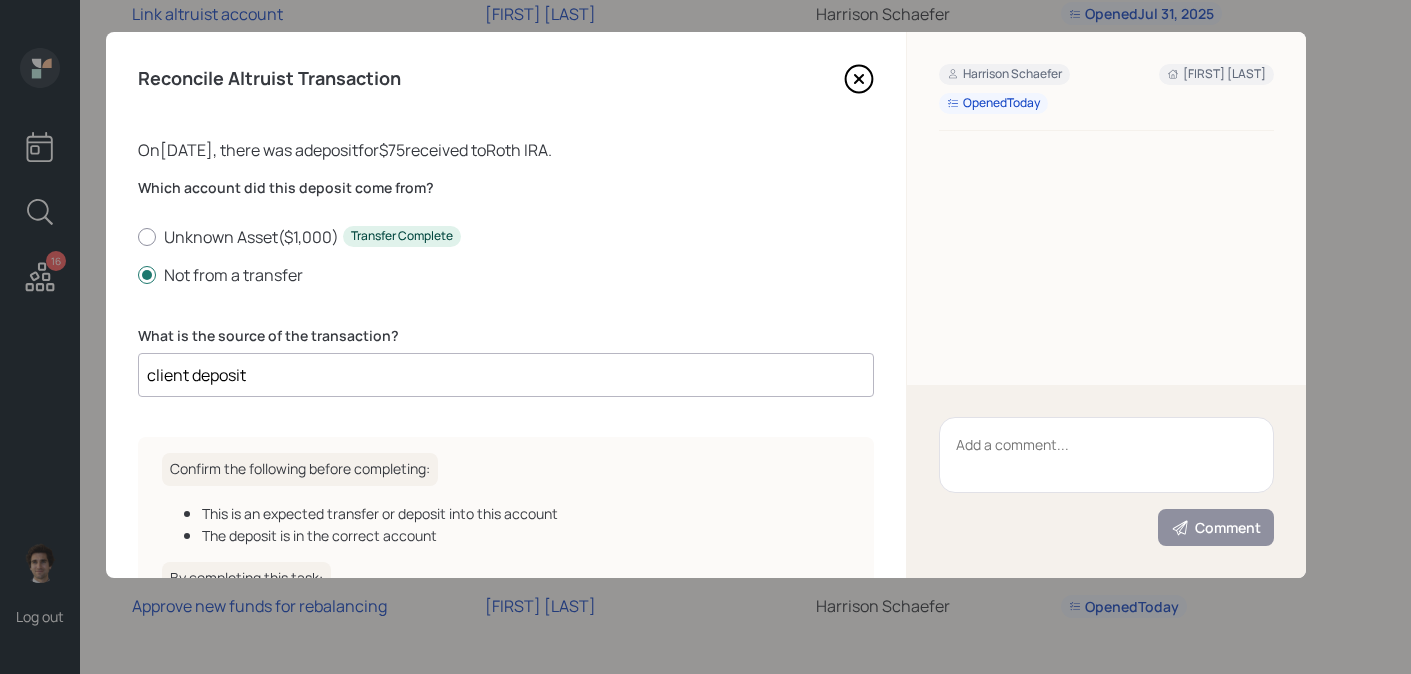 type on "client deposit" 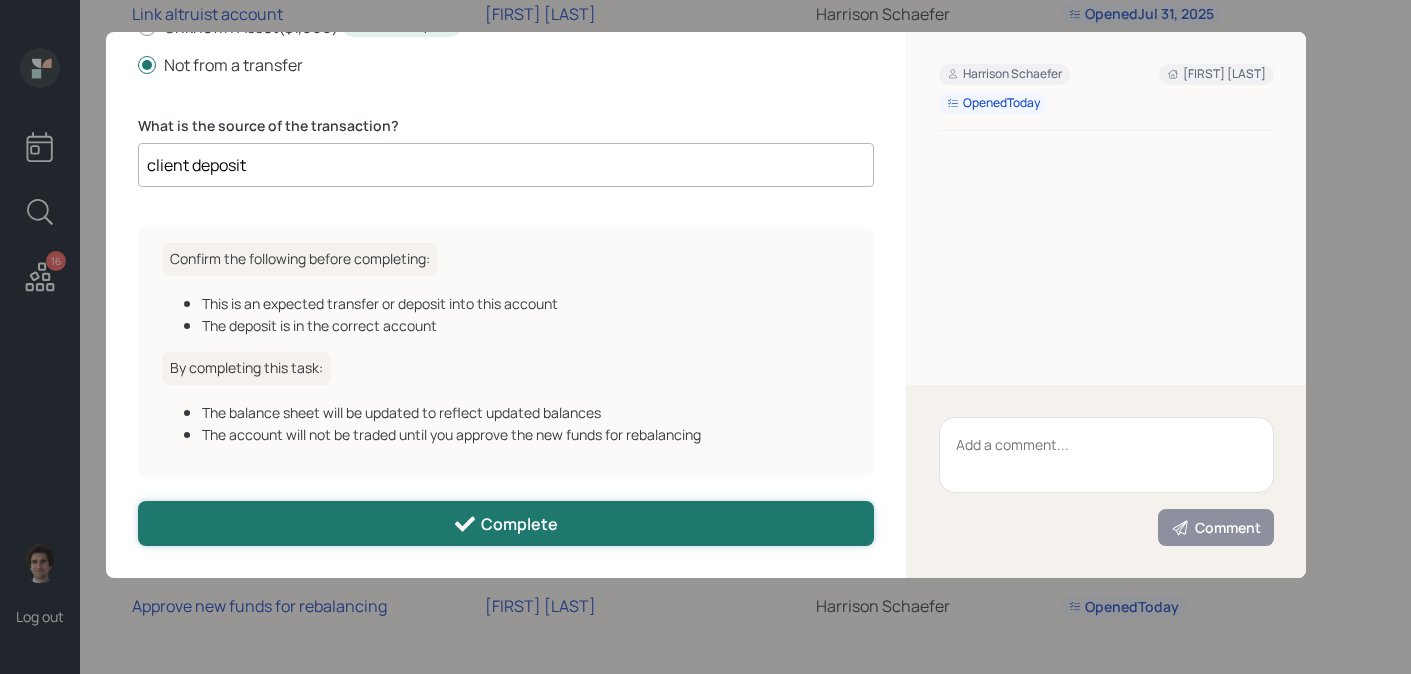 click on "Complete" at bounding box center (506, 523) 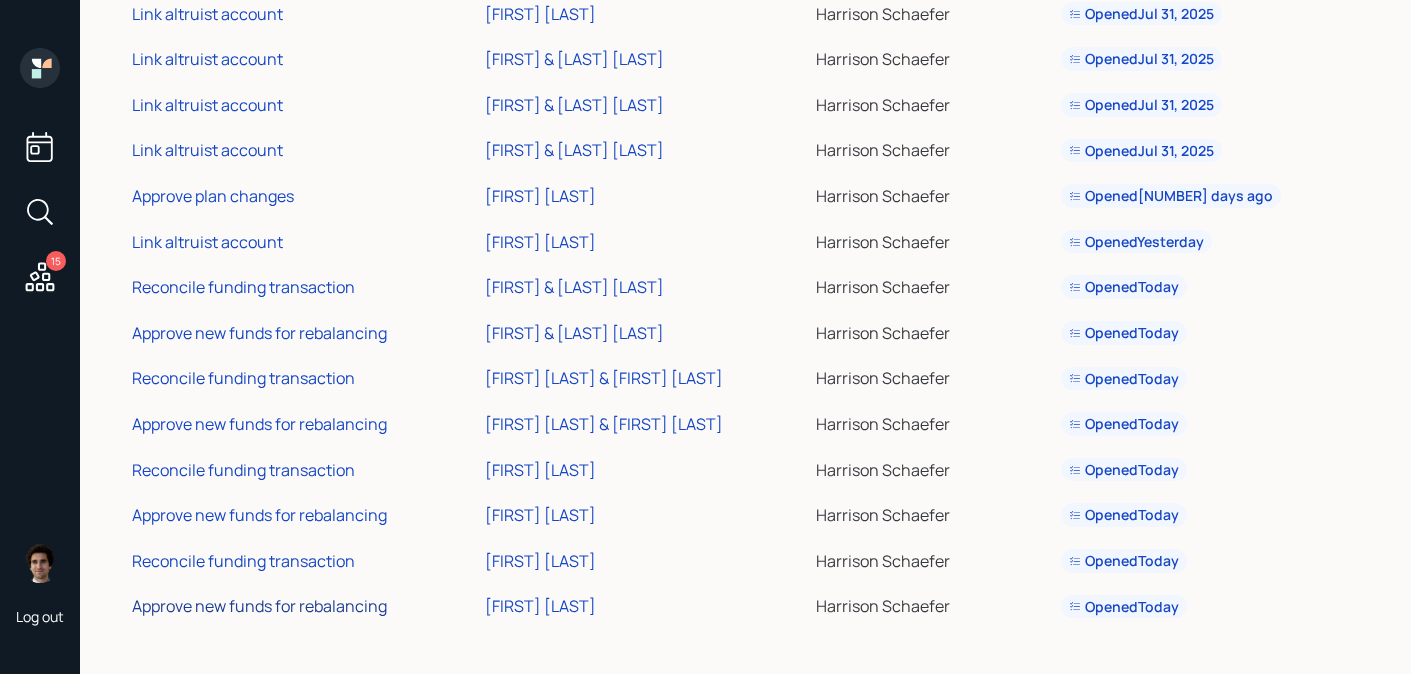 click on "Approve new funds for rebalancing" at bounding box center [259, 606] 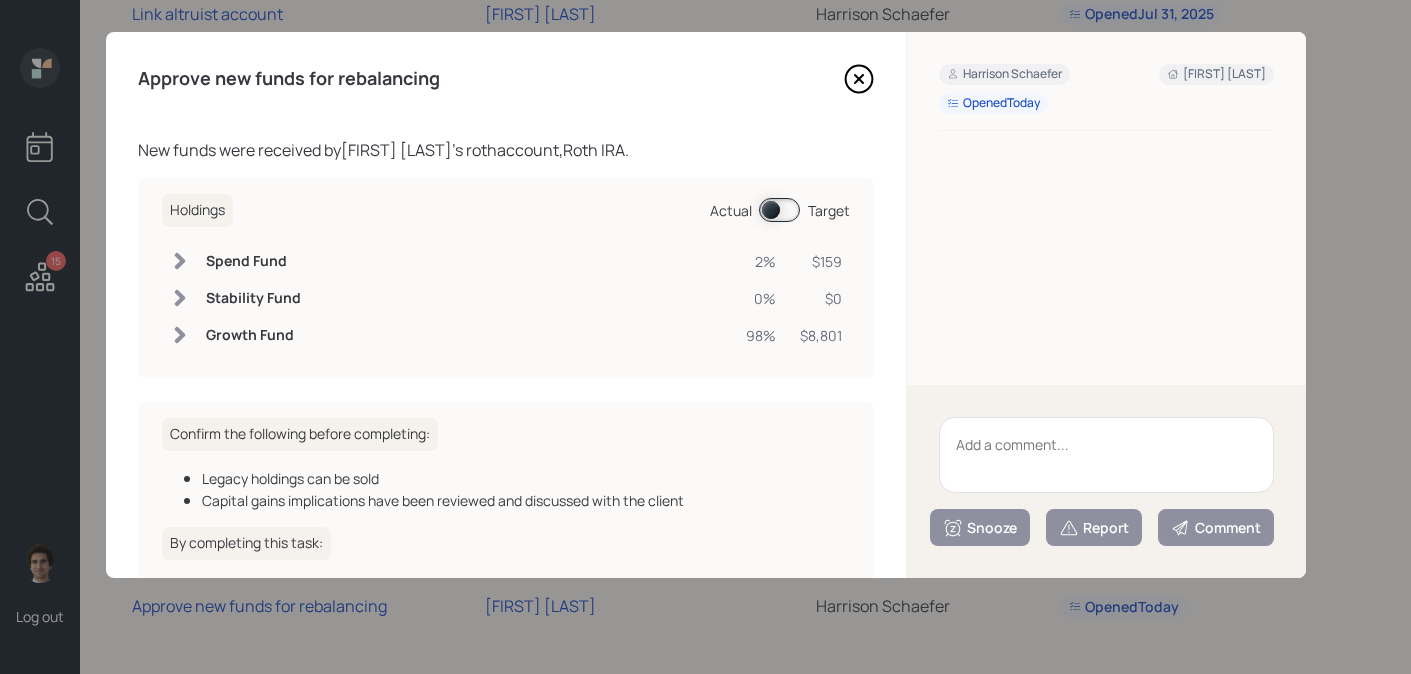 scroll, scrollTop: 153, scrollLeft: 0, axis: vertical 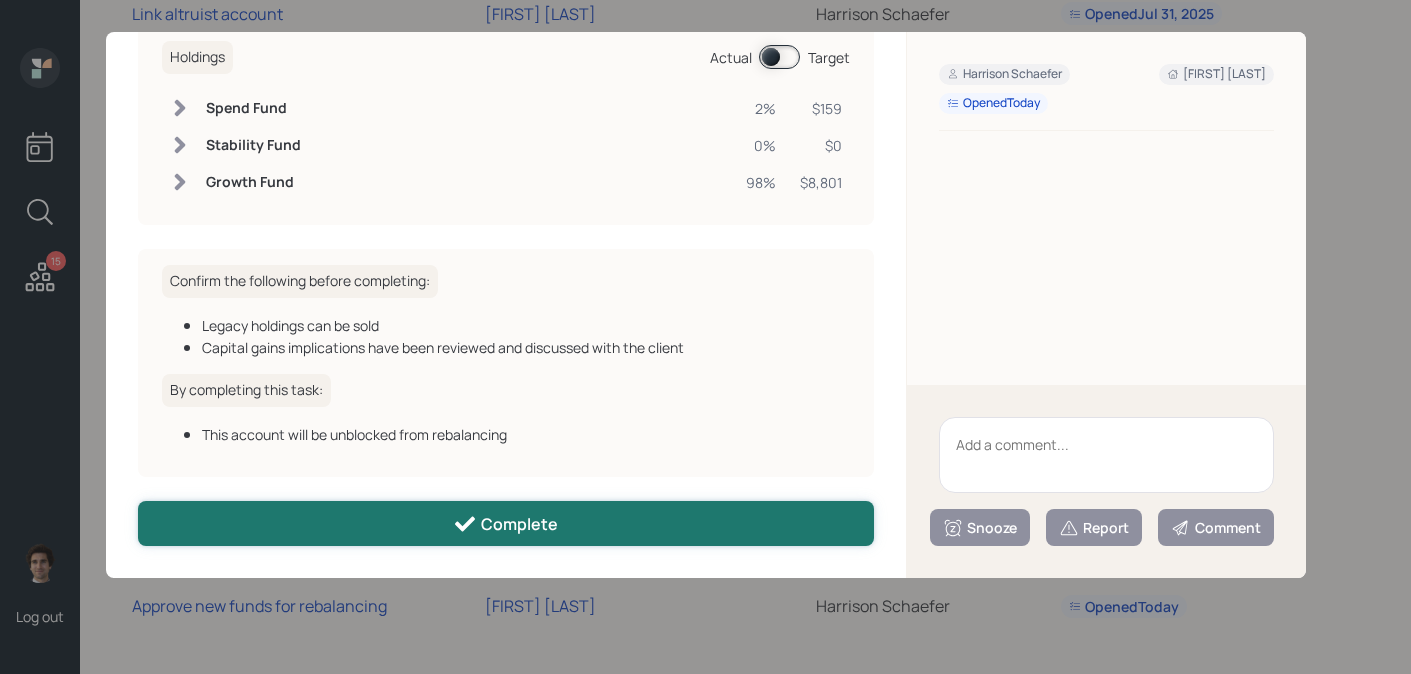click on "Complete" at bounding box center (506, 523) 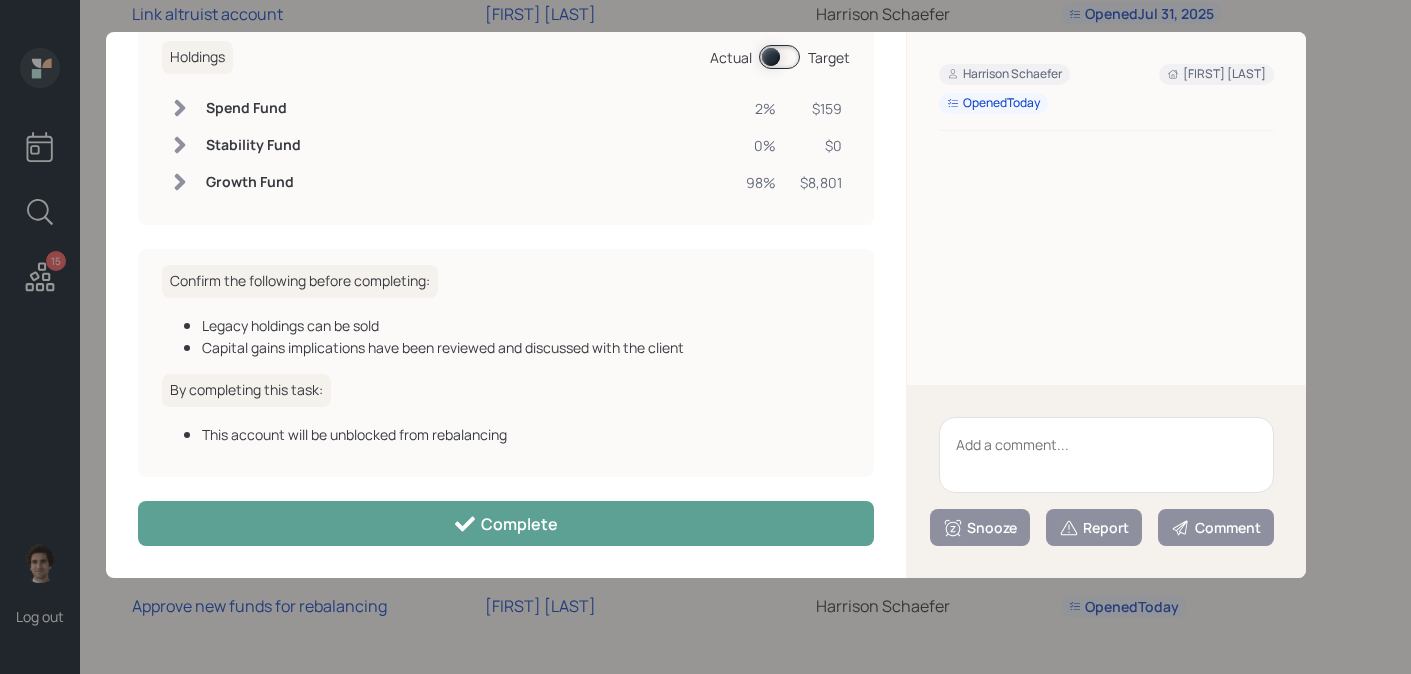 scroll, scrollTop: 131, scrollLeft: 0, axis: vertical 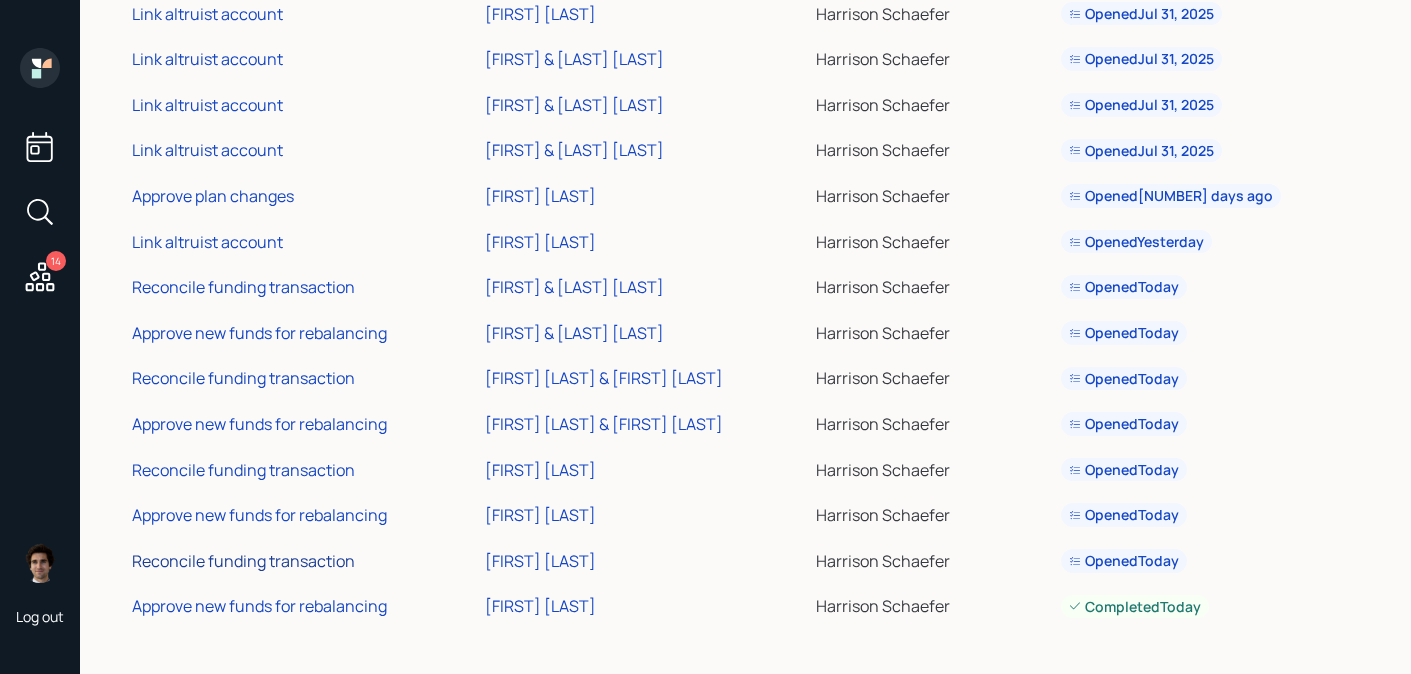 click on "Reconcile funding transaction" at bounding box center [243, 561] 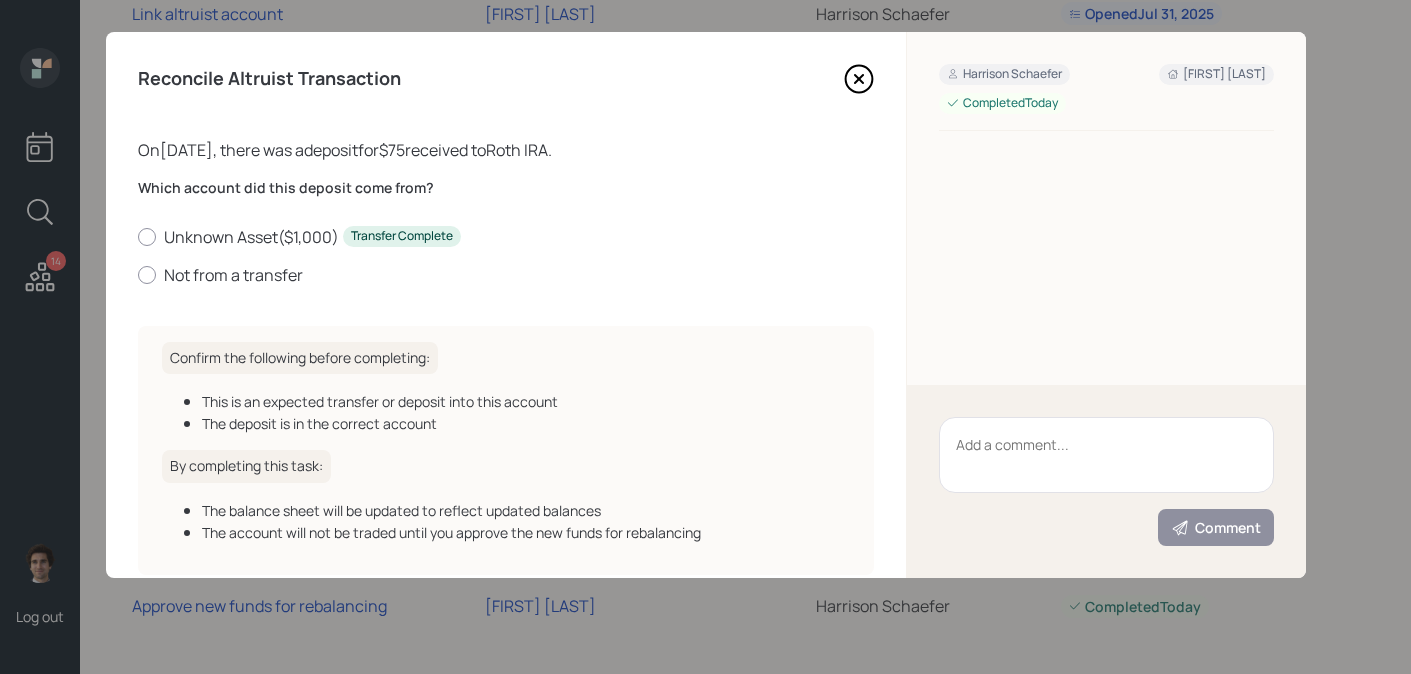 scroll, scrollTop: 77, scrollLeft: 0, axis: vertical 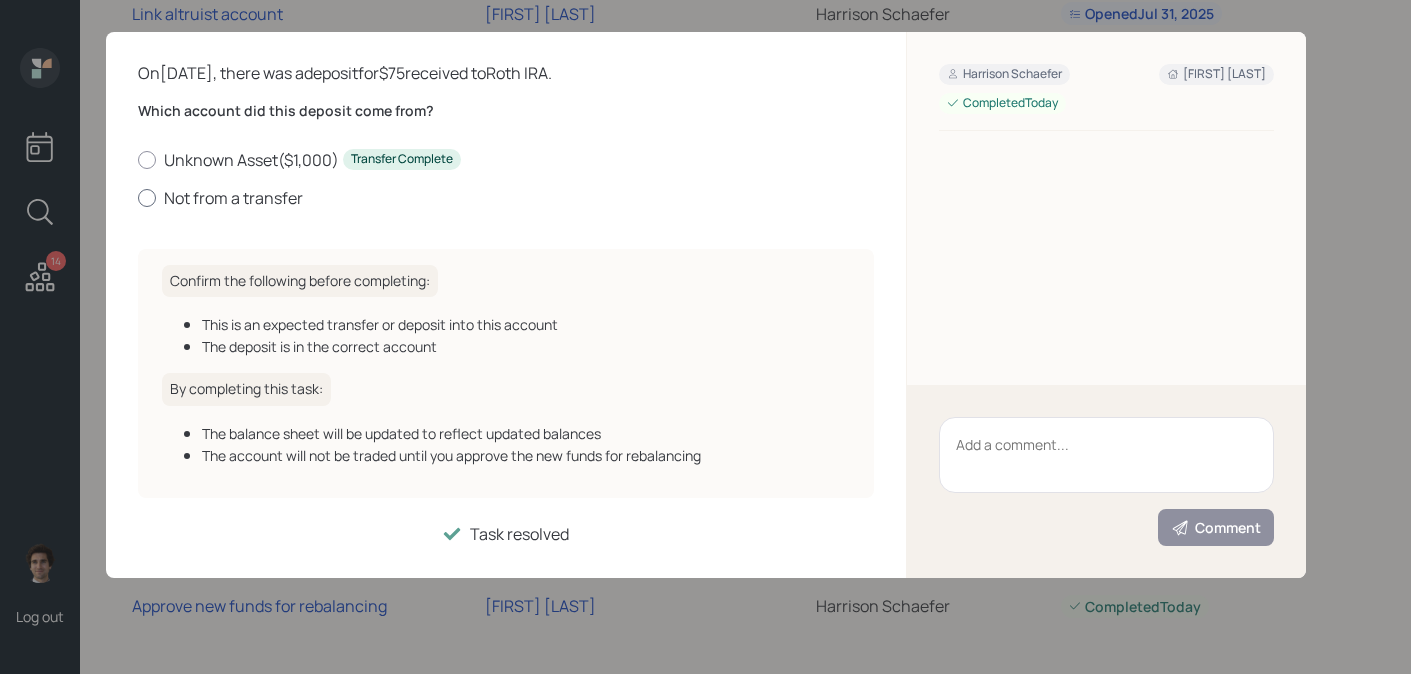 click on "Not from a transfer" at bounding box center [506, 198] 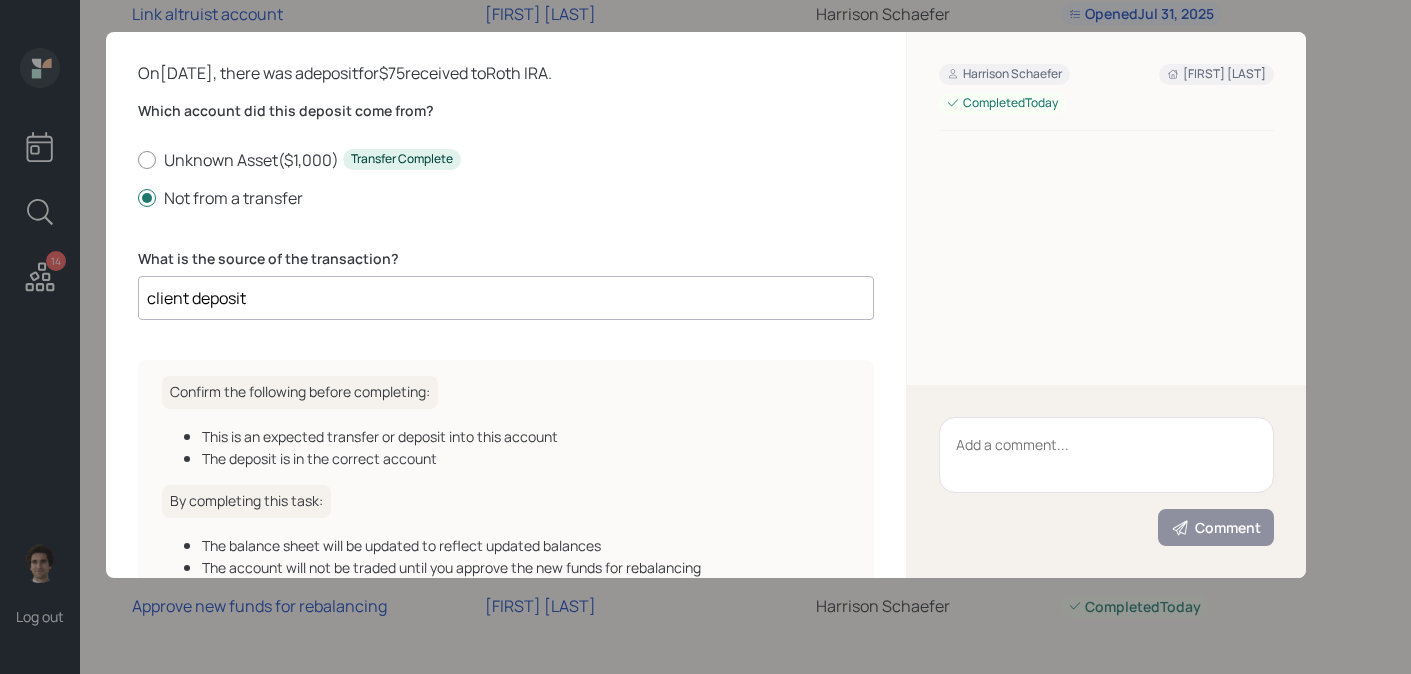 click on "client deposit" at bounding box center (506, 298) 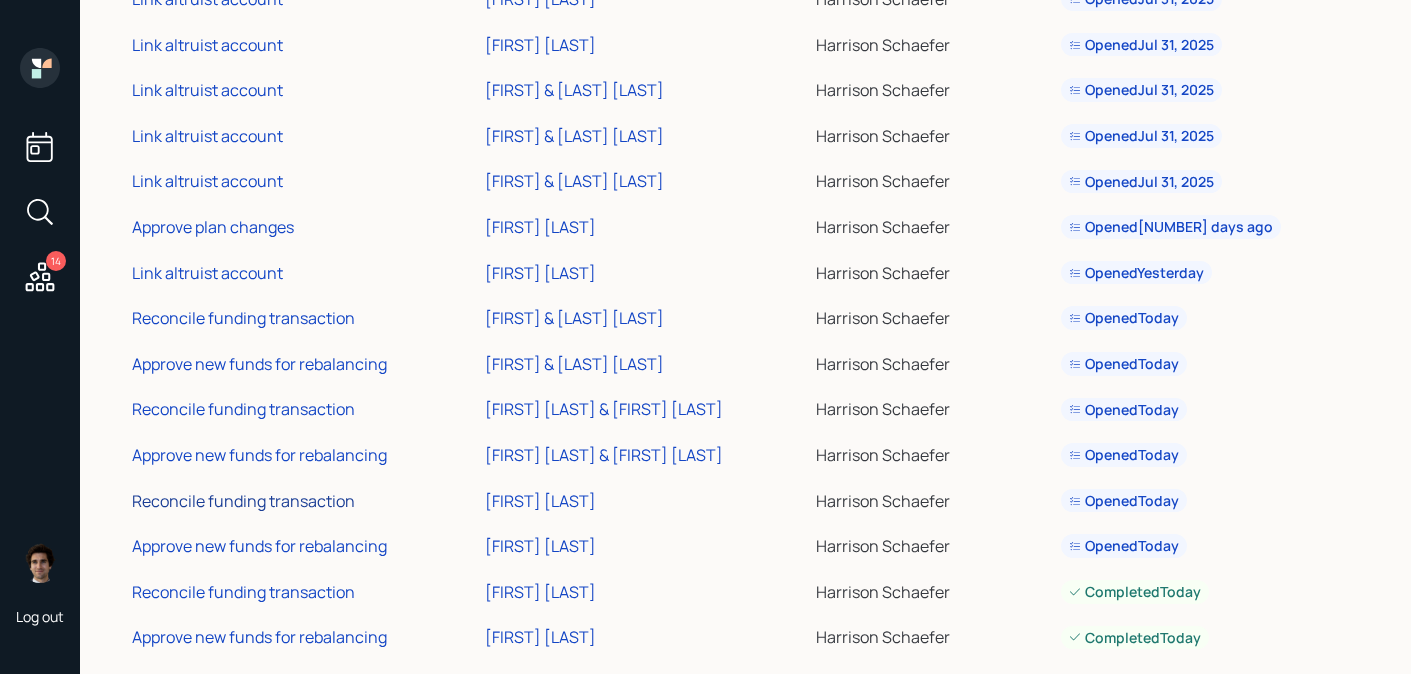 scroll, scrollTop: 252, scrollLeft: 0, axis: vertical 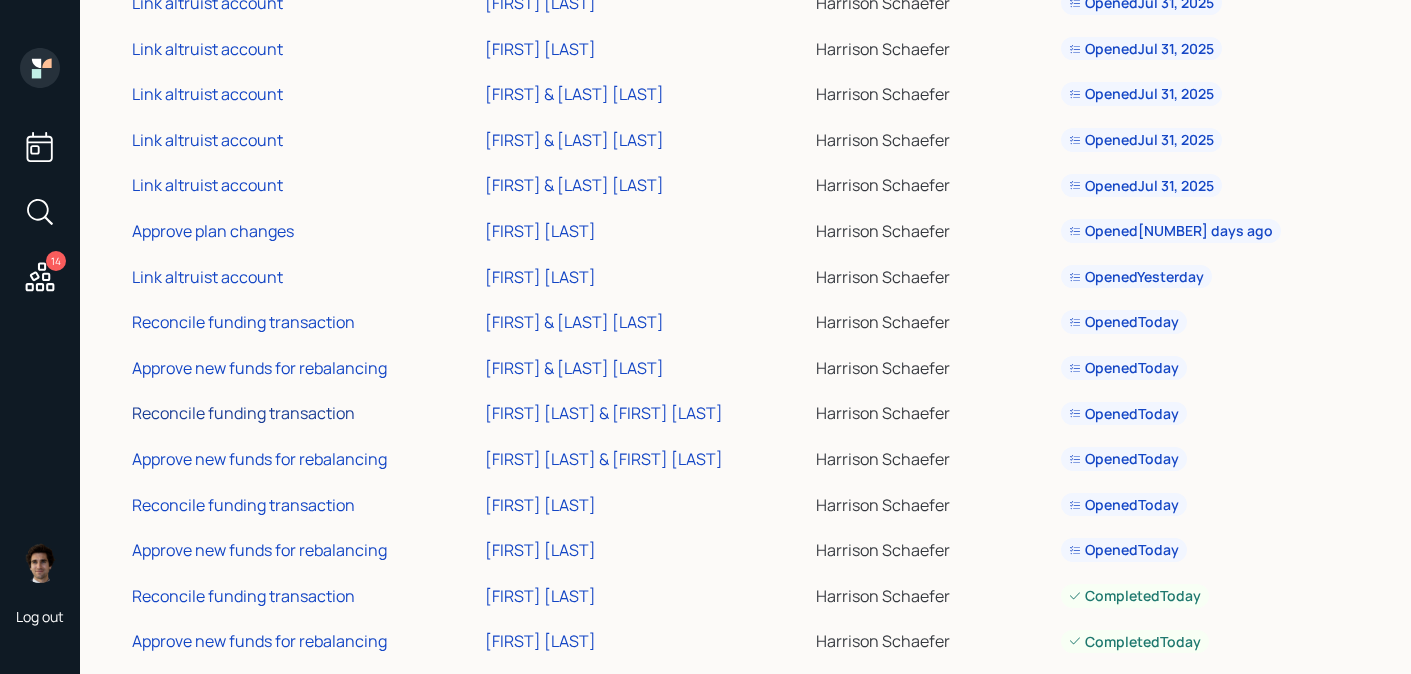 click on "Reconcile funding transaction" at bounding box center (243, 413) 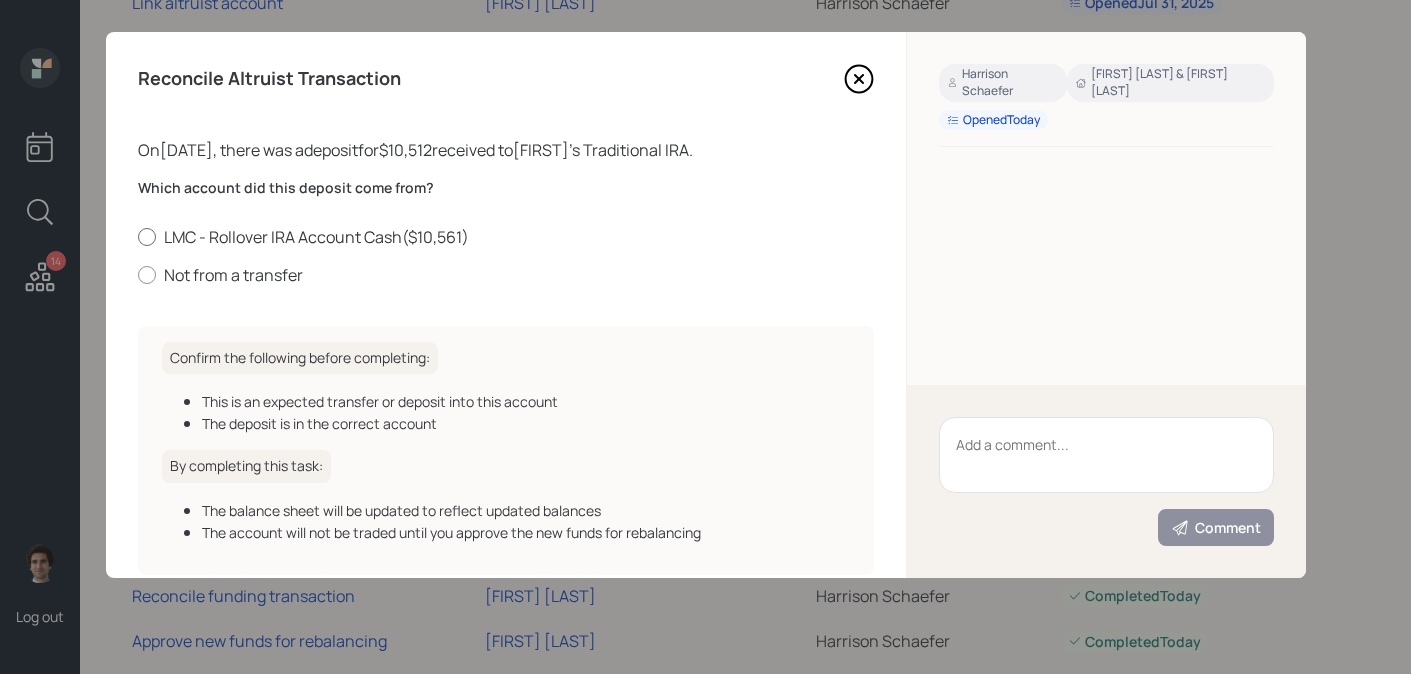 click on "LMC - Rollover IRA Account Cash  ( $10,561 )" at bounding box center [506, 237] 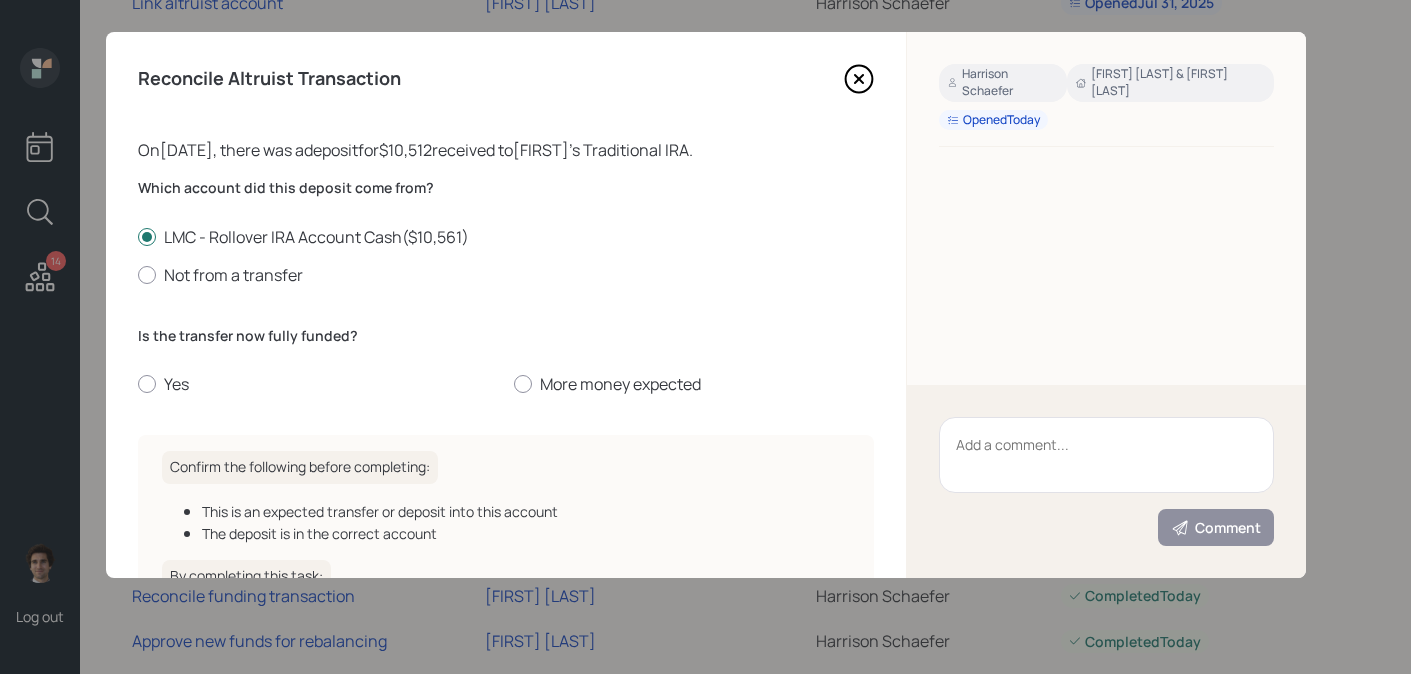click on "LMC - Rollover IRA Account Cash  ( $10,561 )   Not from a transfer" at bounding box center [506, 256] 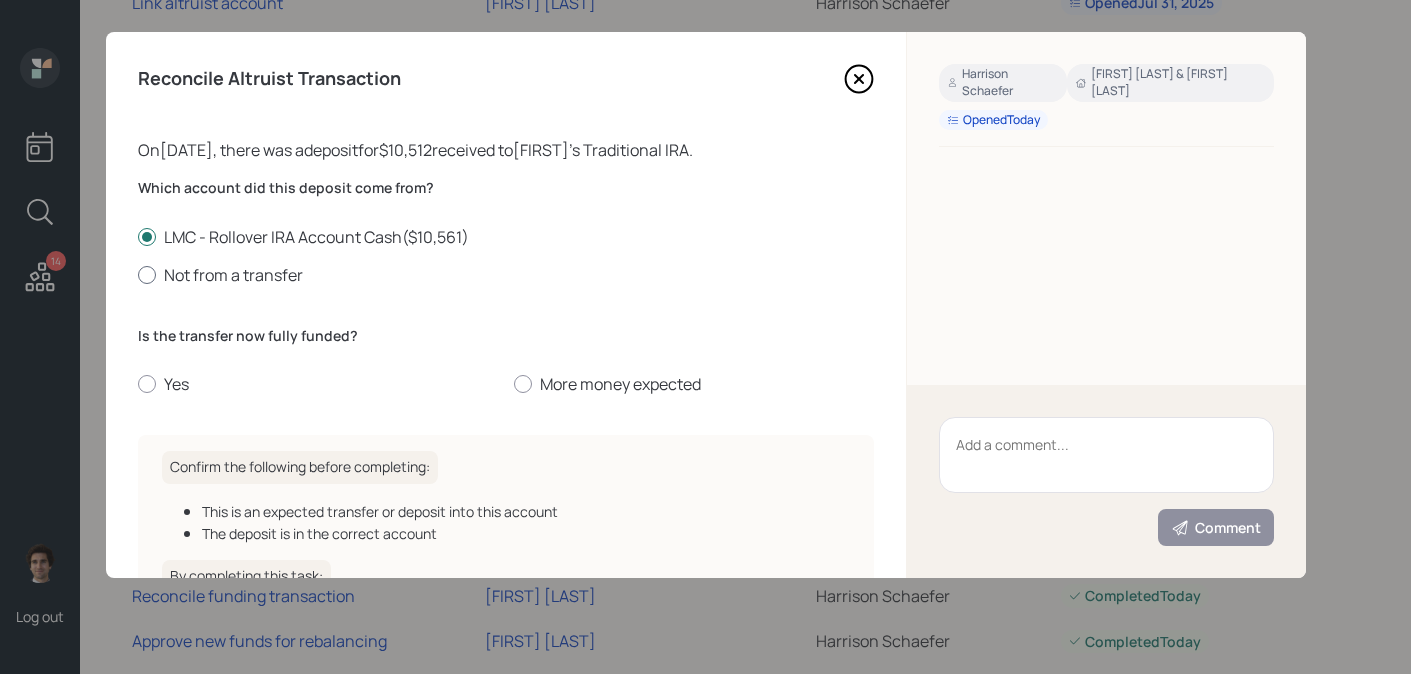 click on "Not from a transfer" at bounding box center (506, 275) 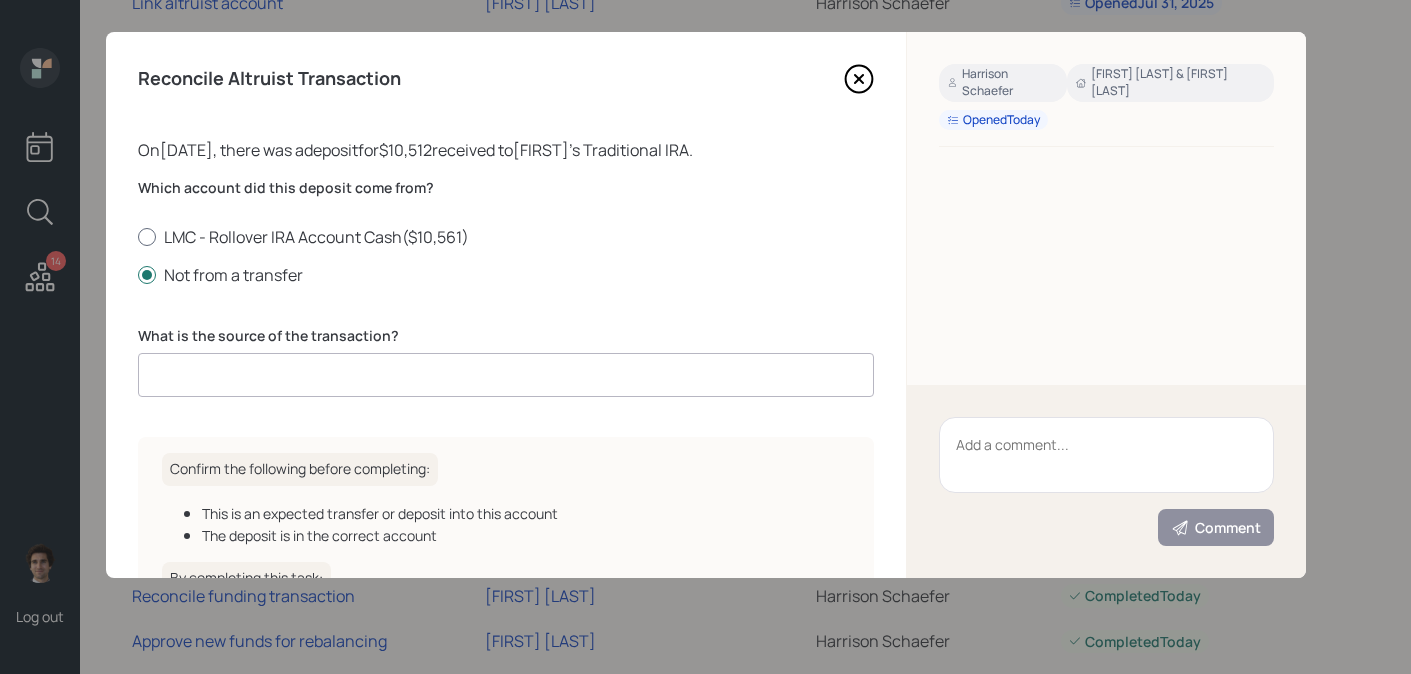 click on "LMC - Rollover IRA Account Cash  ( $10,561 )" at bounding box center (506, 237) 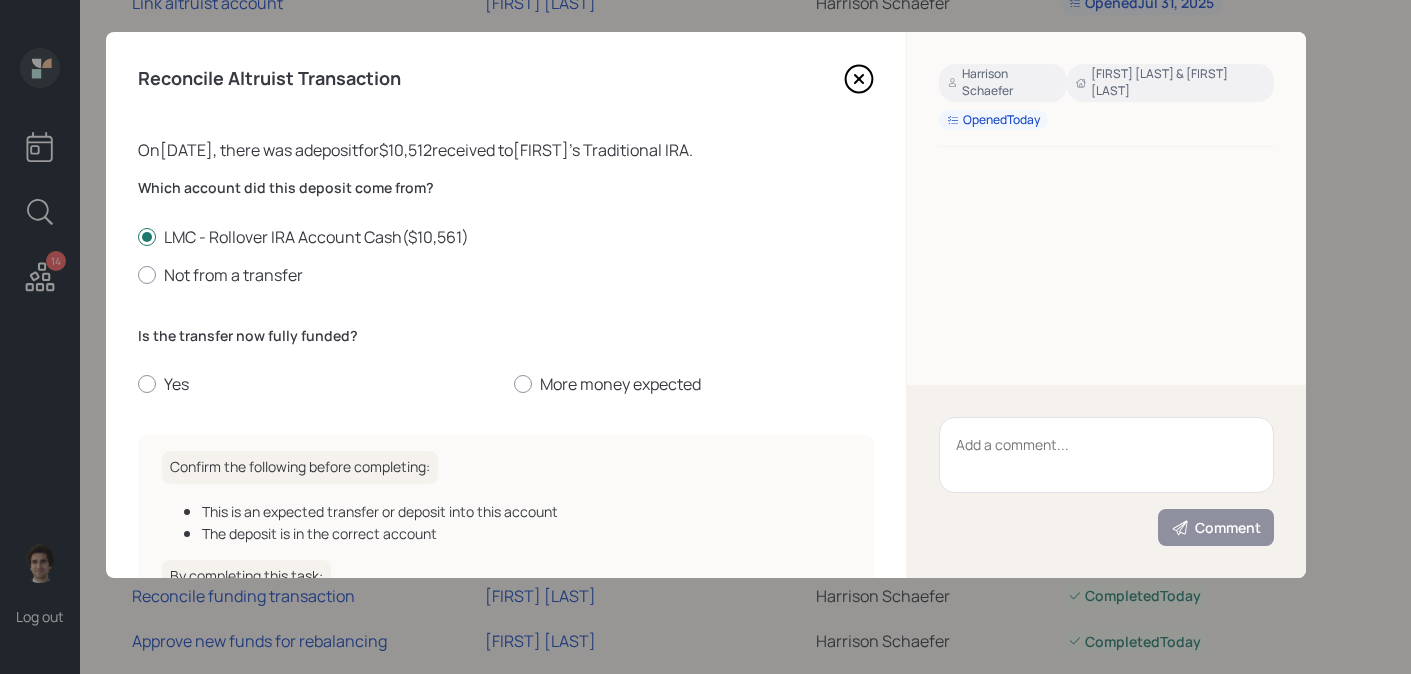 scroll, scrollTop: 209, scrollLeft: 0, axis: vertical 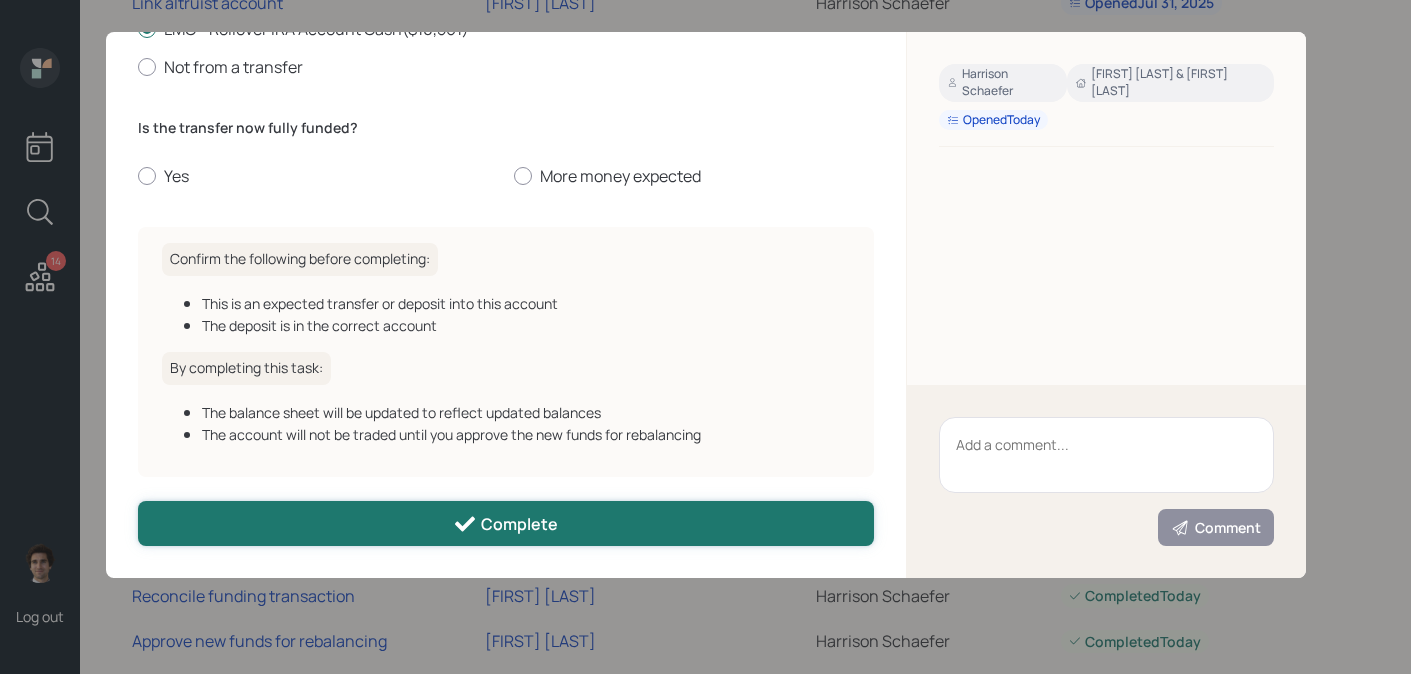 click on "Complete" at bounding box center (506, 523) 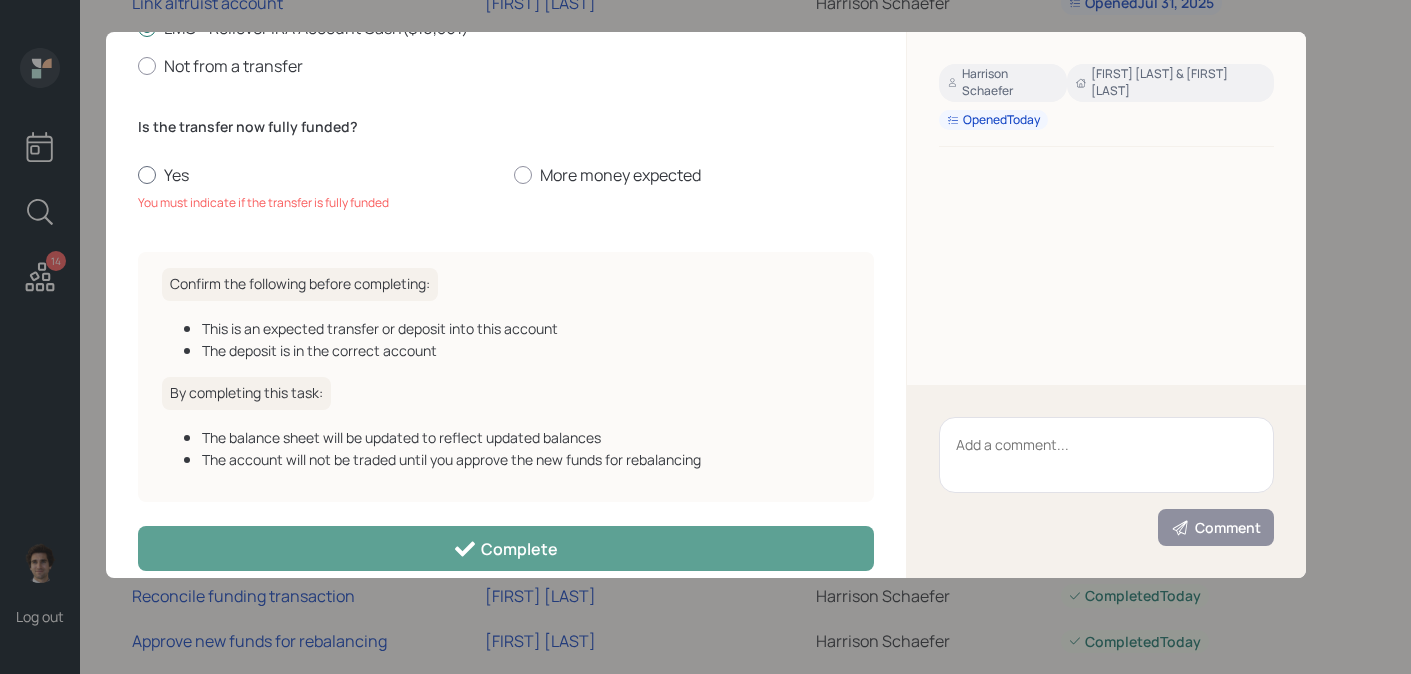 click on "Yes" at bounding box center (318, 175) 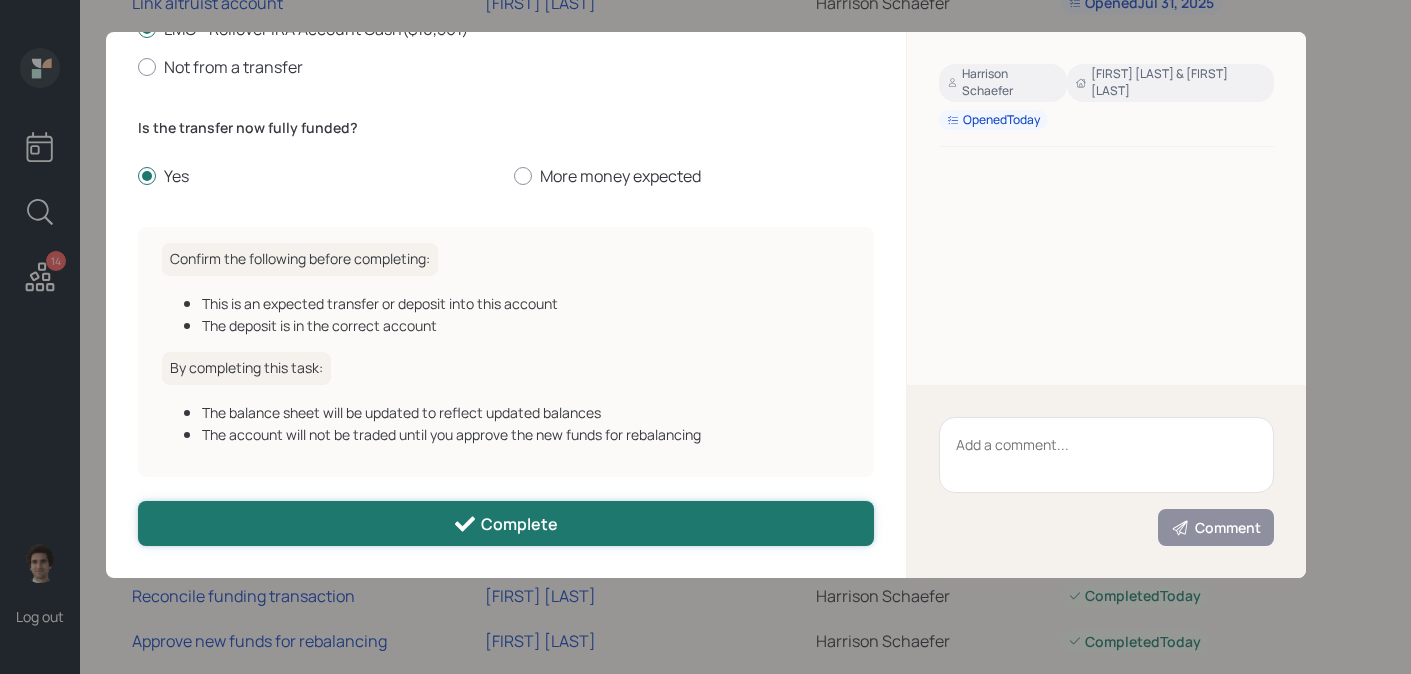 click on "Complete" at bounding box center (505, 524) 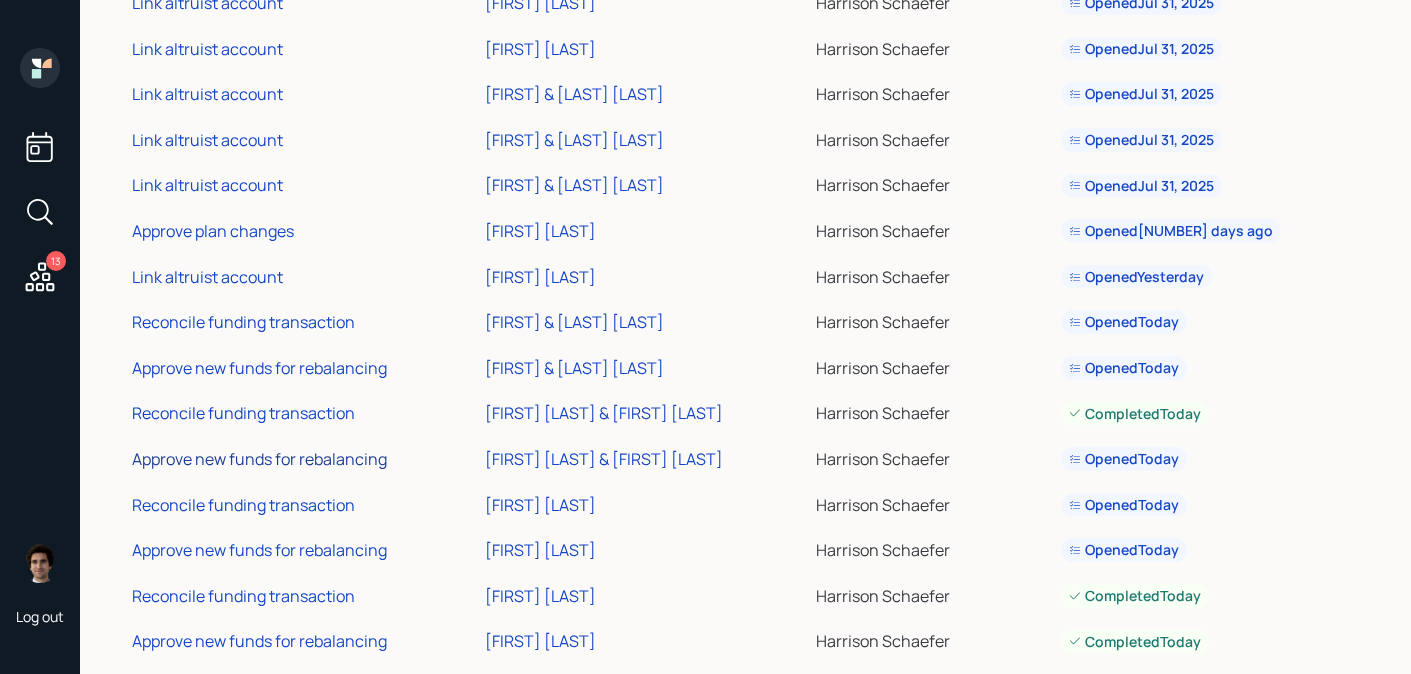 click on "Approve new funds for rebalancing" at bounding box center (259, 459) 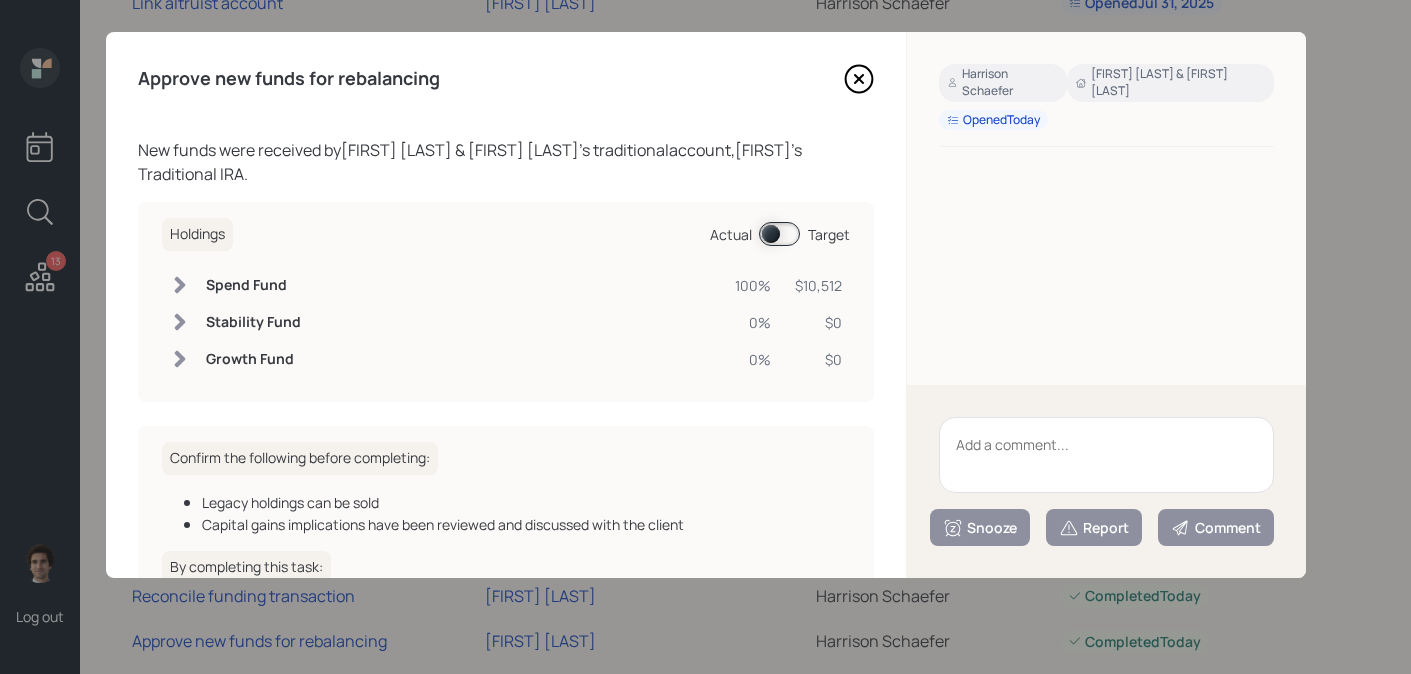 scroll, scrollTop: 177, scrollLeft: 0, axis: vertical 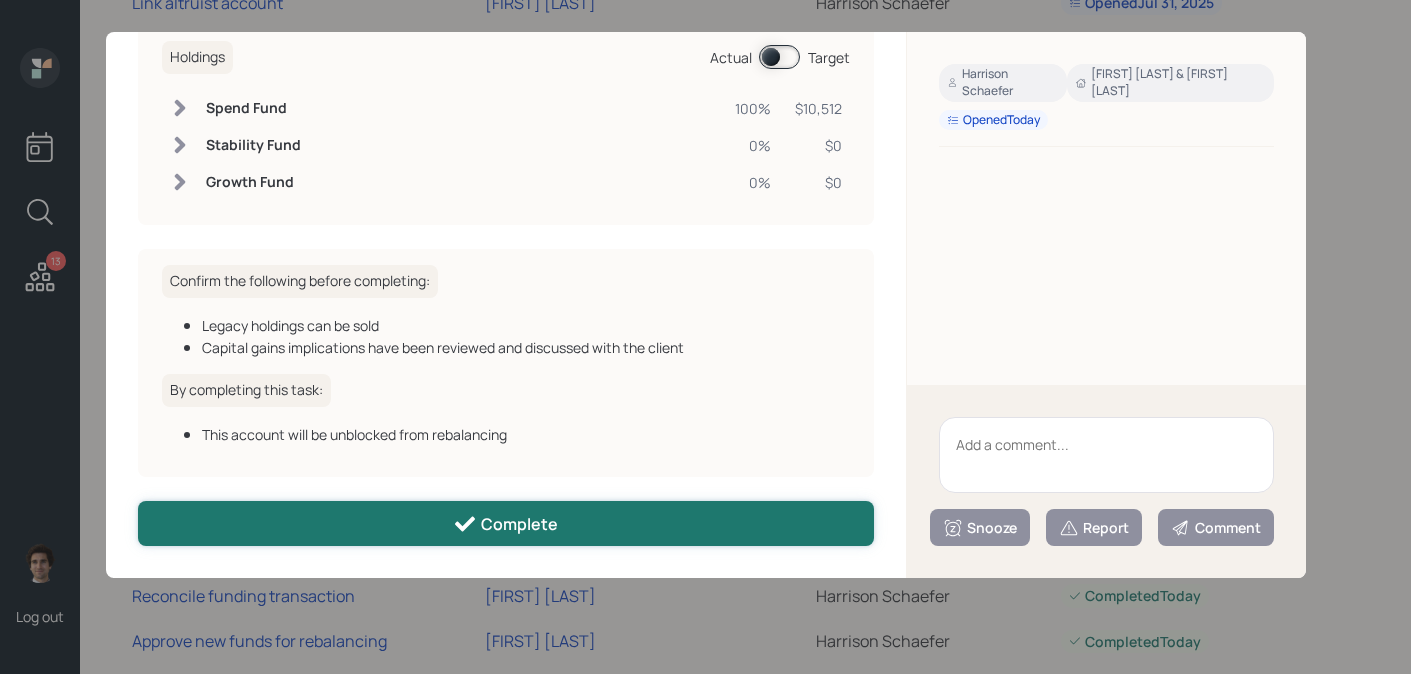 click on "Complete" at bounding box center [505, 524] 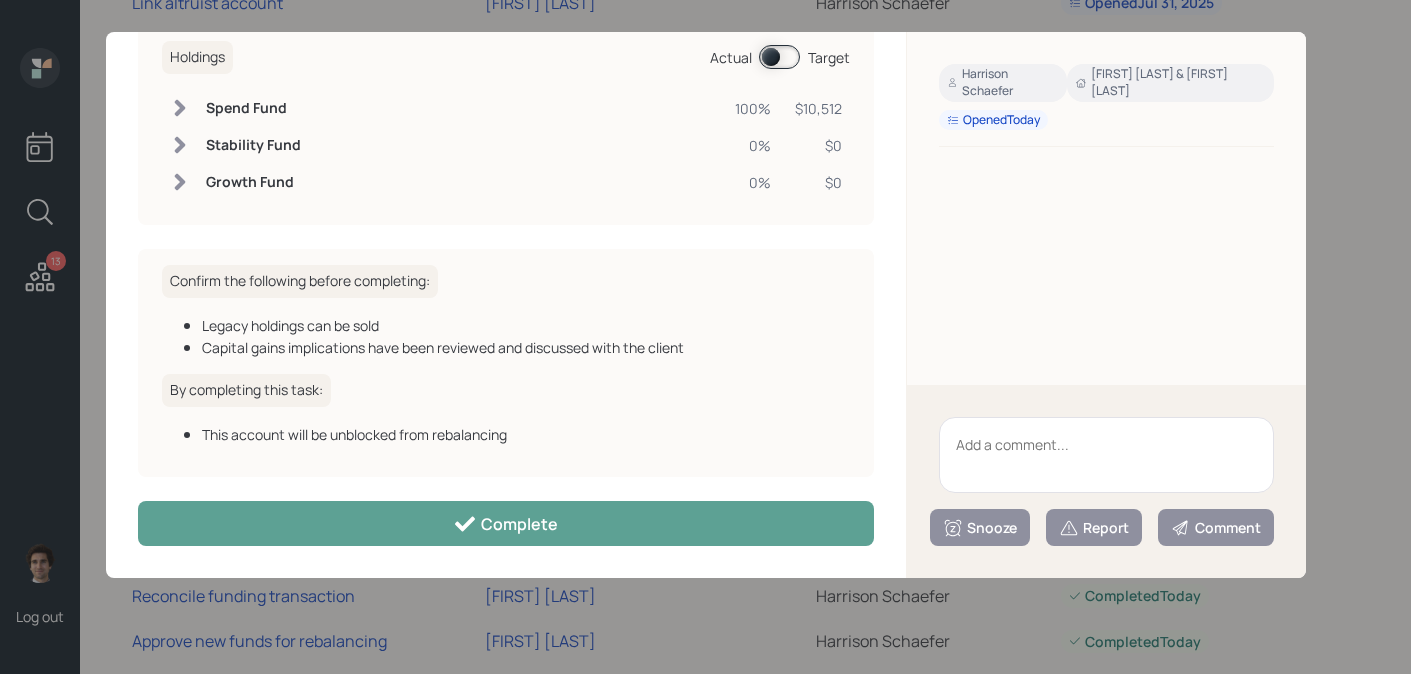 scroll, scrollTop: 155, scrollLeft: 0, axis: vertical 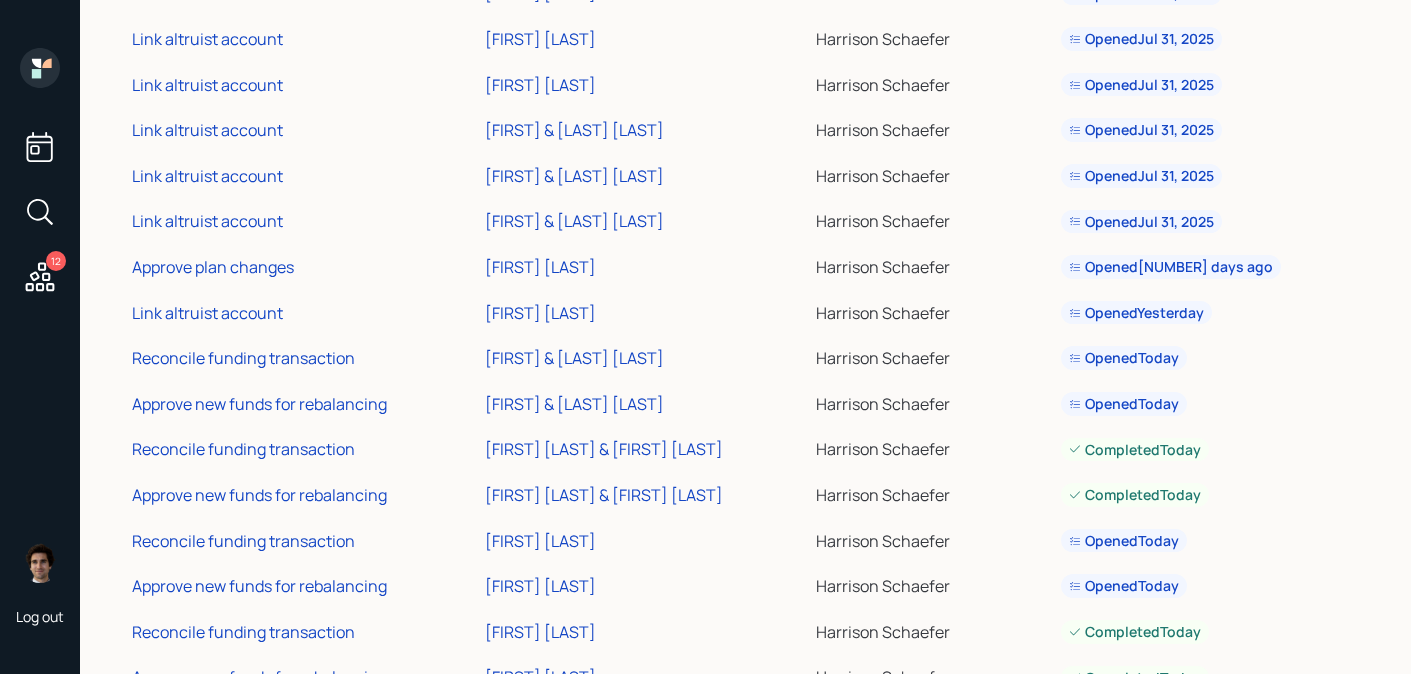 click on "Reconcile funding transaction" at bounding box center [304, 355] 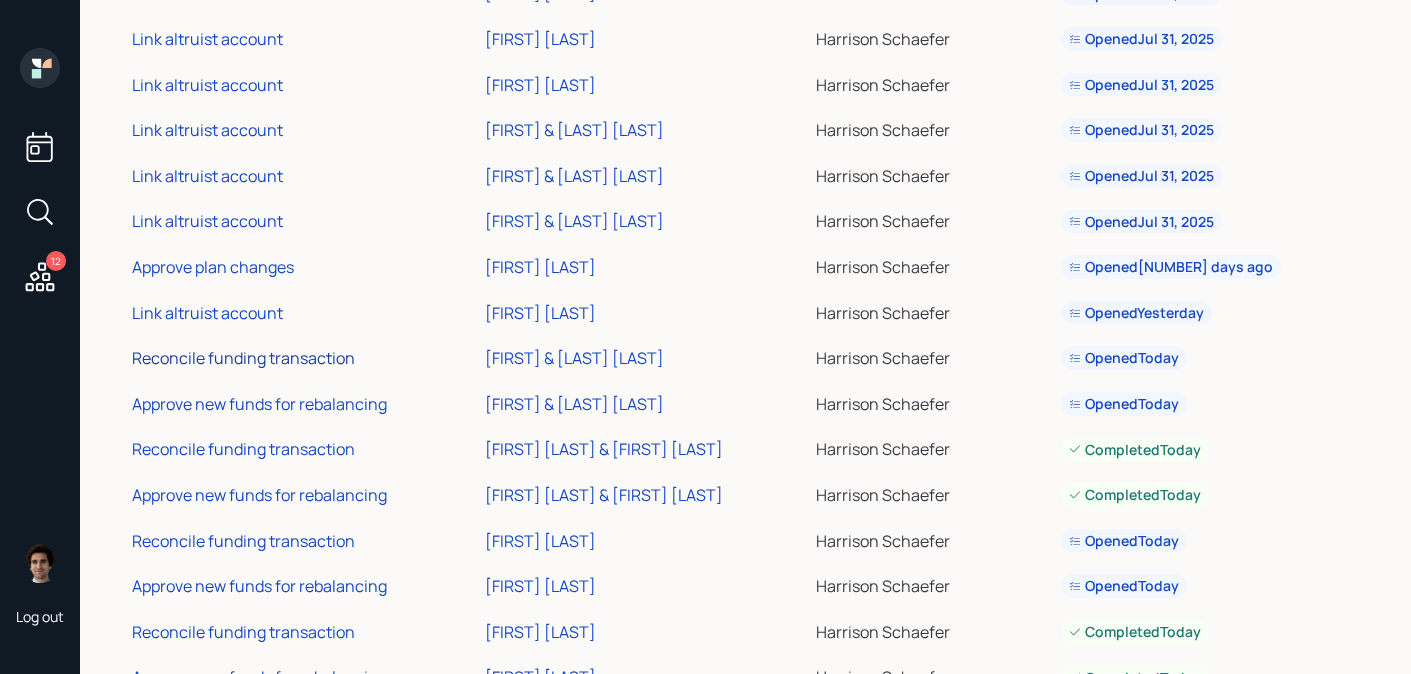 click on "Reconcile funding transaction" at bounding box center [243, 358] 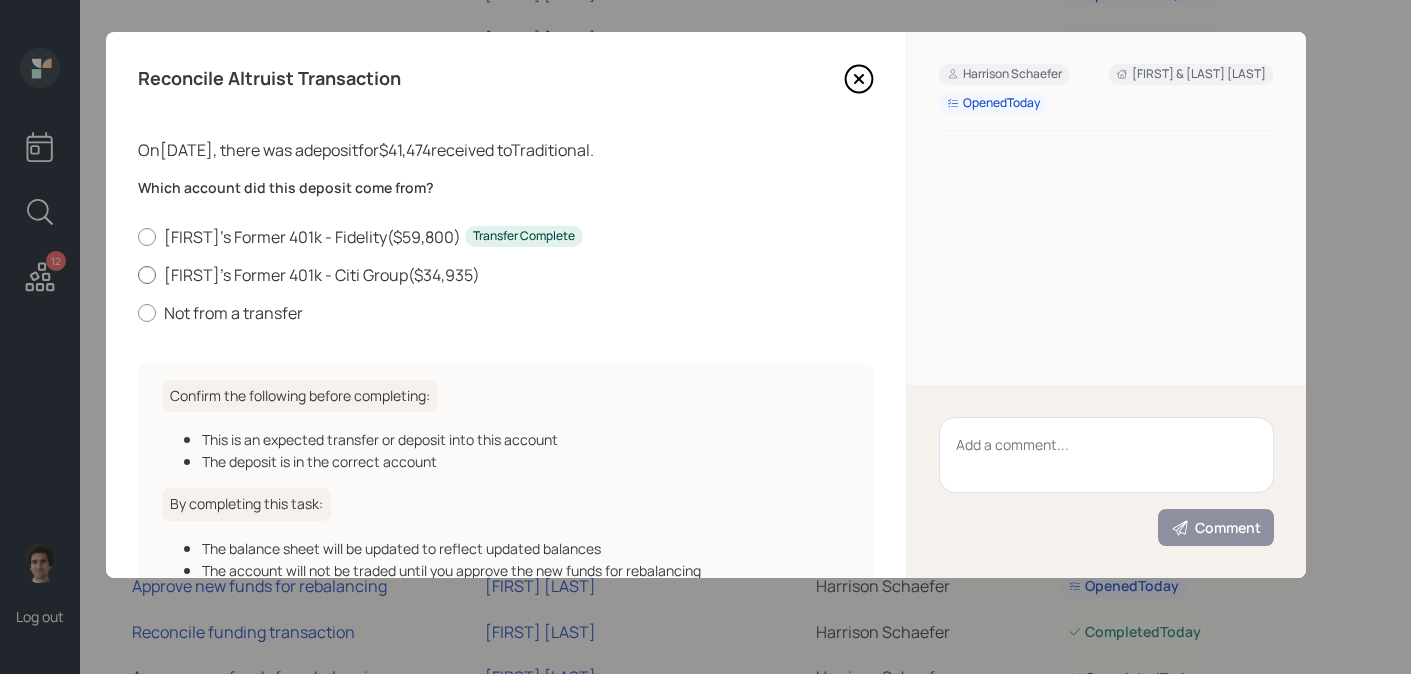 click on "Frances' Former 401k - Citi Group  ( $34,935 )" at bounding box center (506, 275) 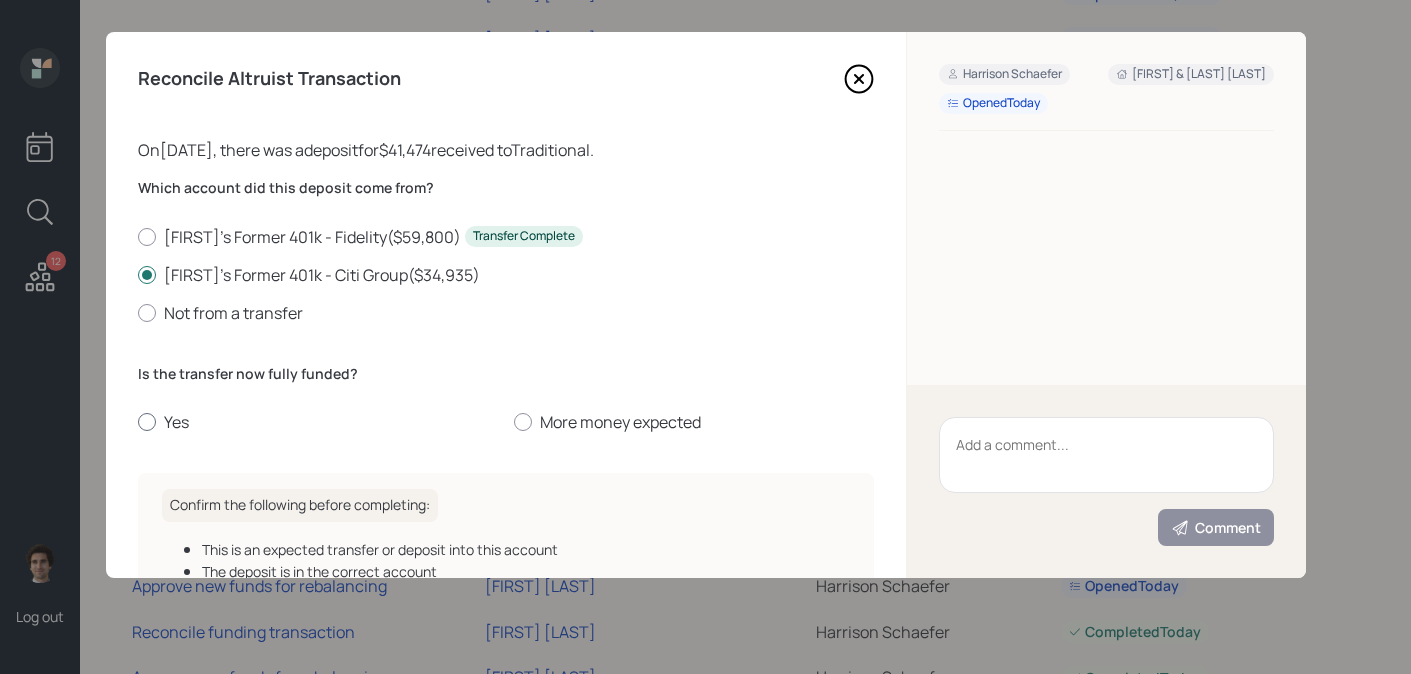 click on "Yes" at bounding box center [318, 422] 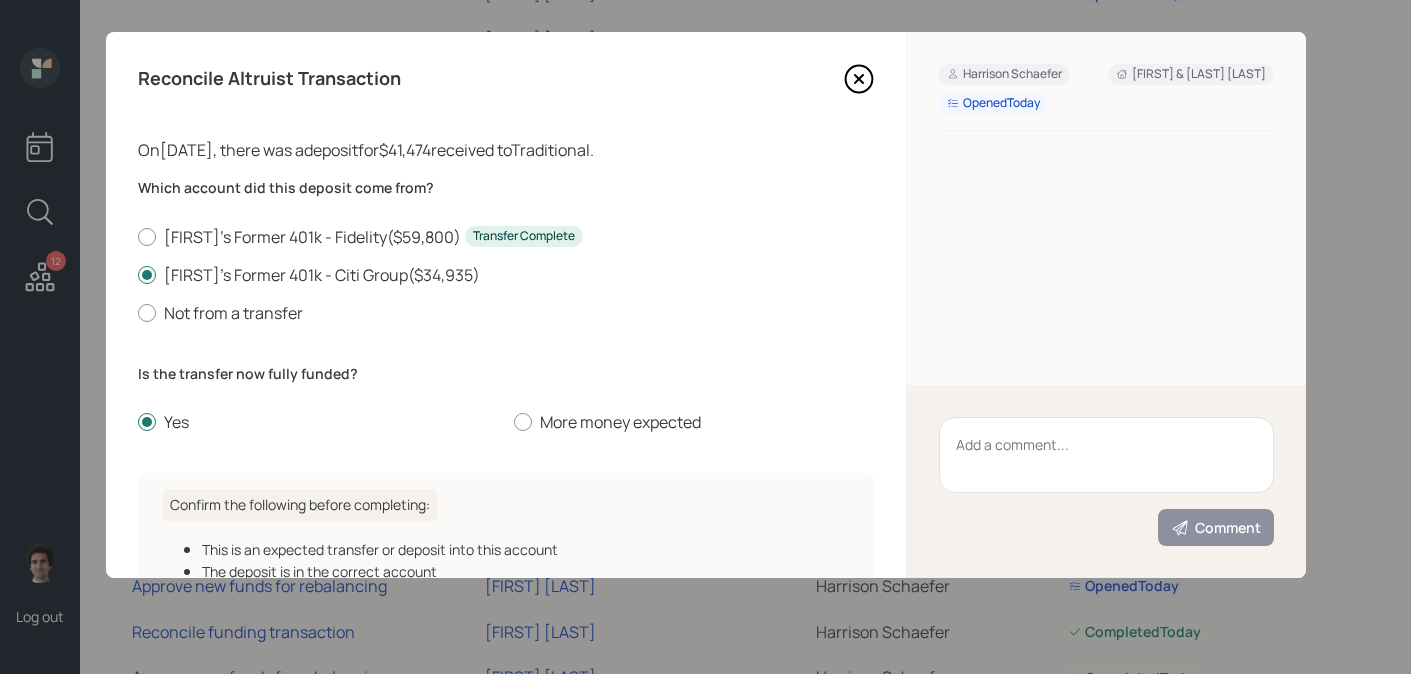 scroll, scrollTop: 247, scrollLeft: 0, axis: vertical 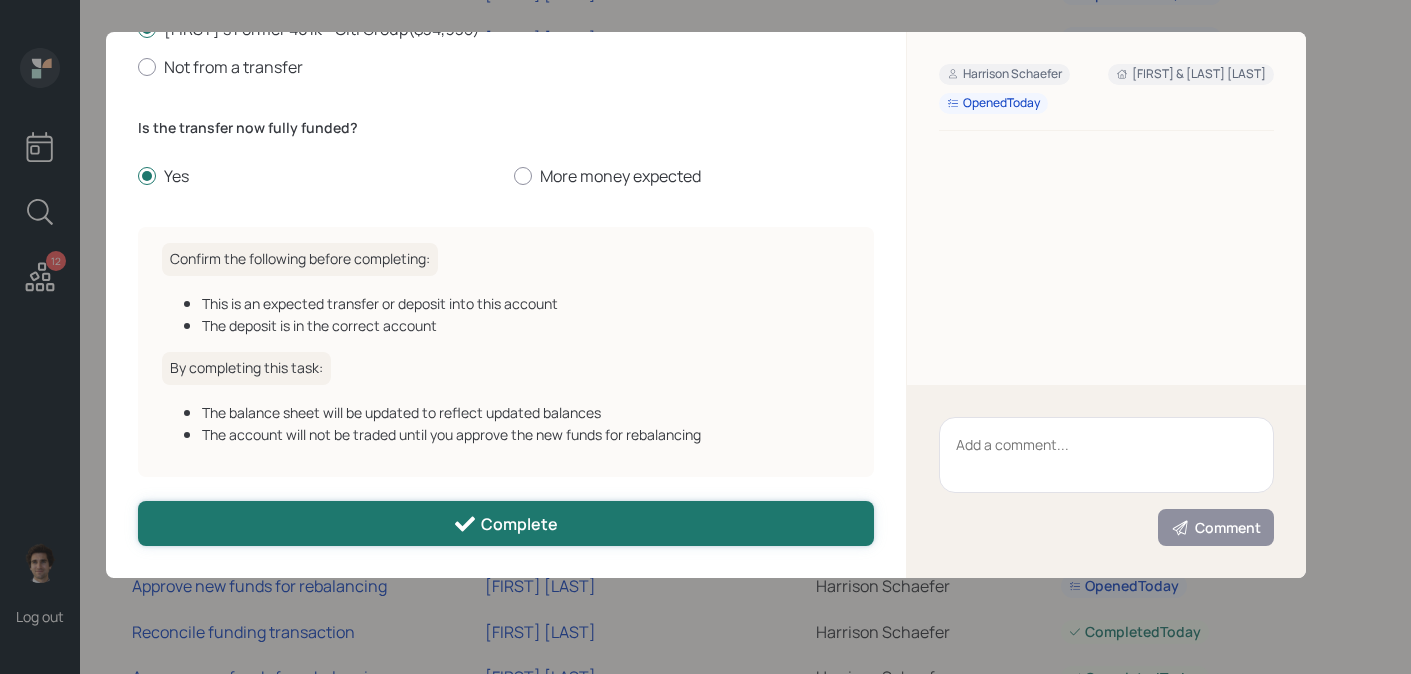 click on "Complete" at bounding box center (506, 523) 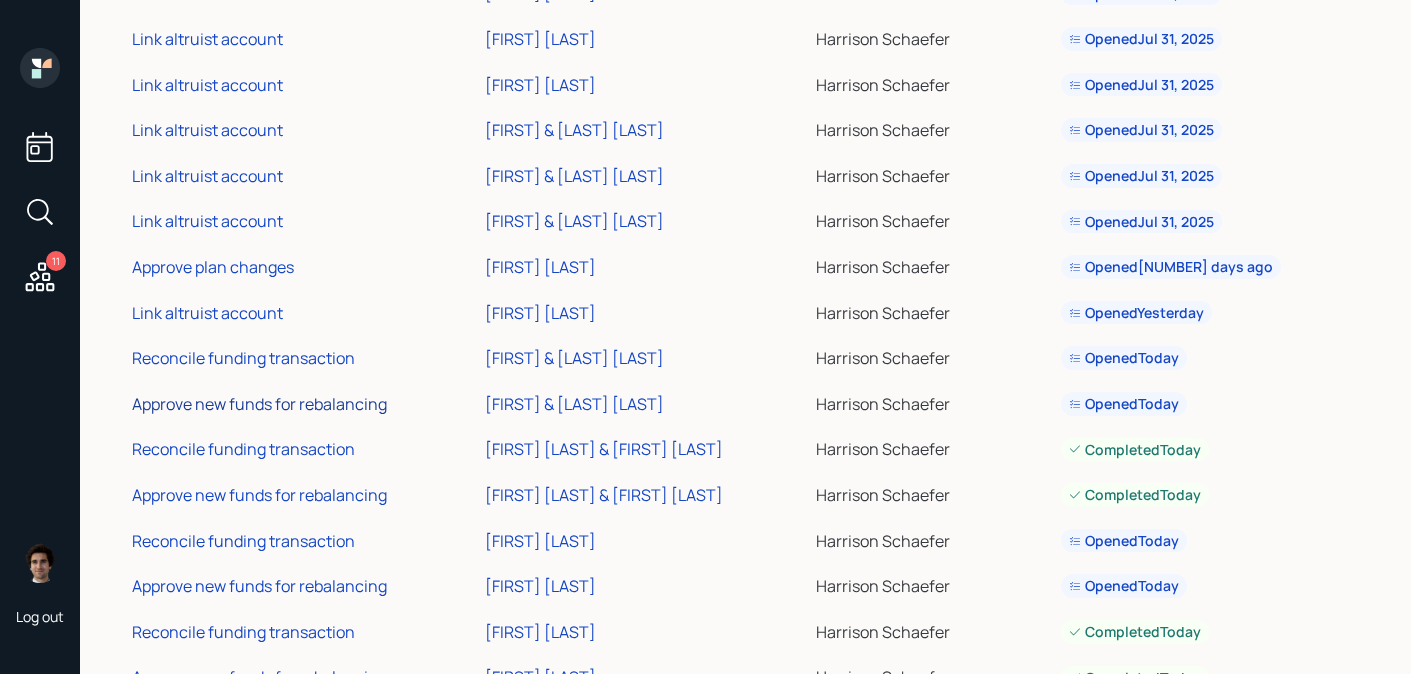click on "Approve new funds for rebalancing" at bounding box center (259, 404) 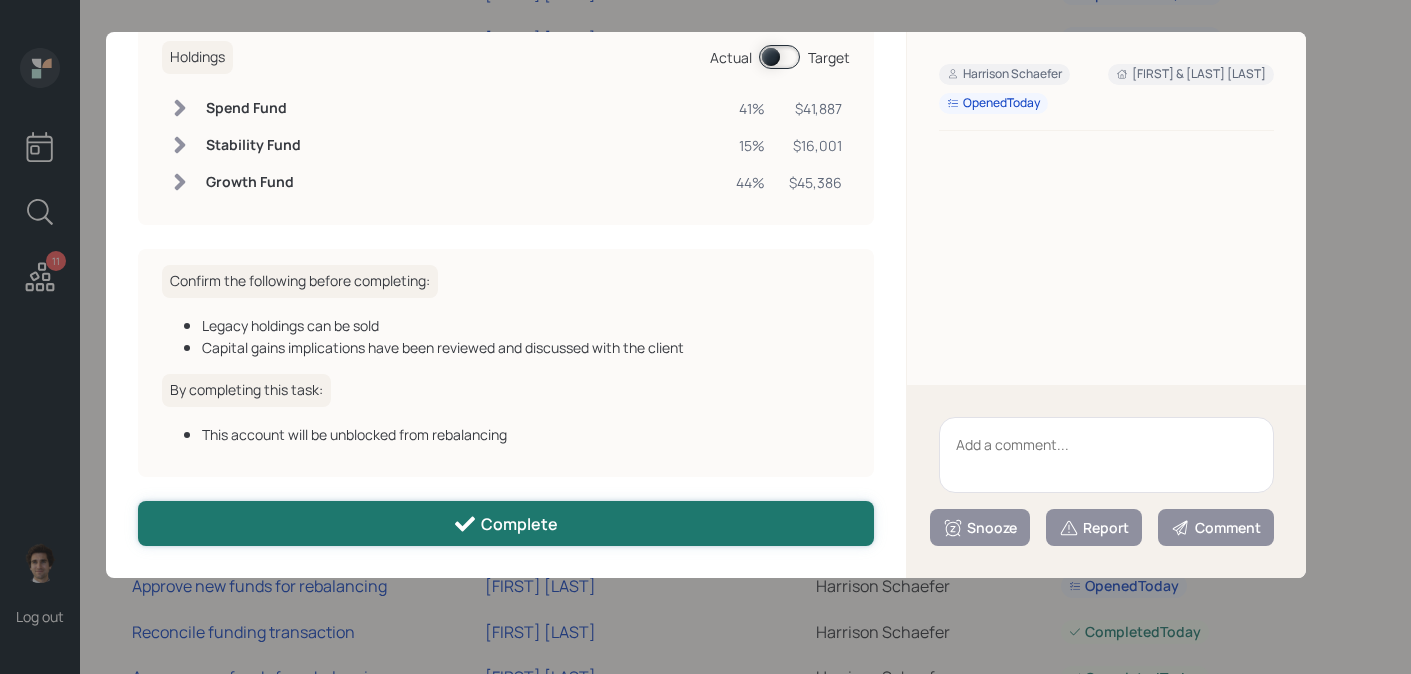 click on "Complete" at bounding box center [506, 523] 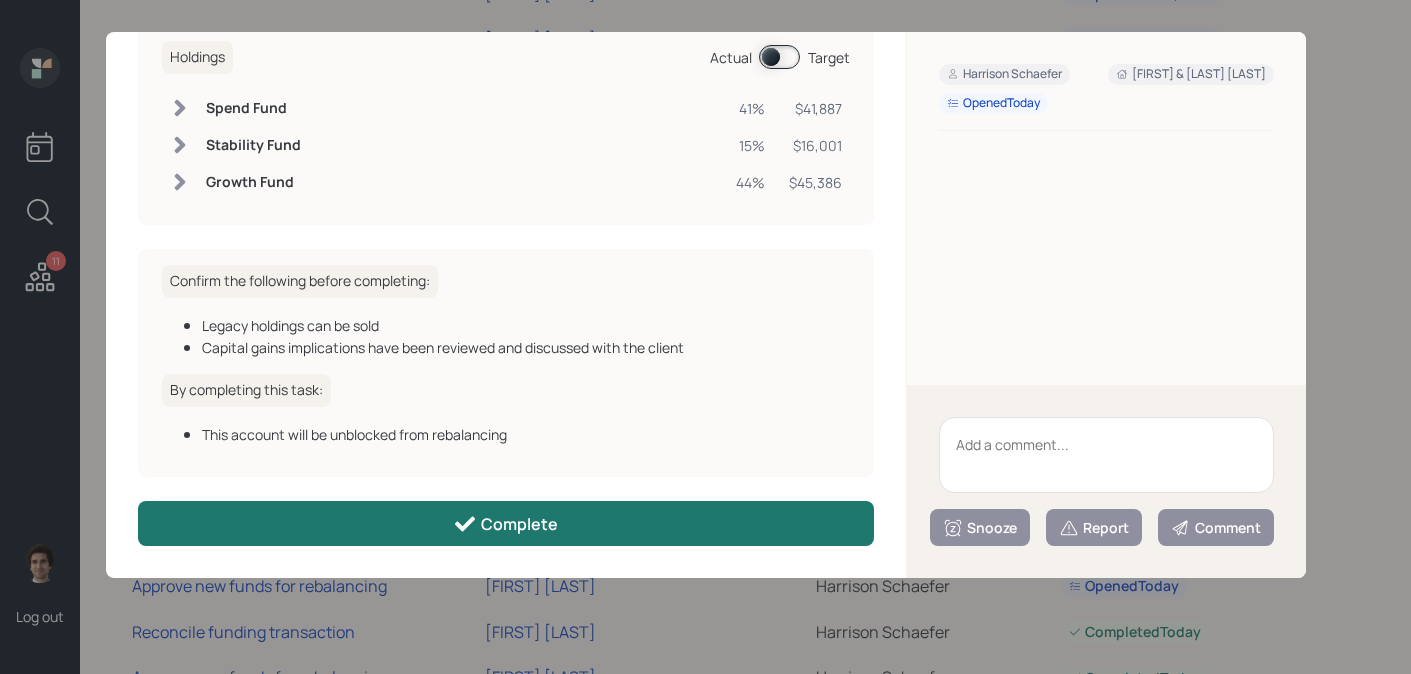 scroll, scrollTop: 131, scrollLeft: 0, axis: vertical 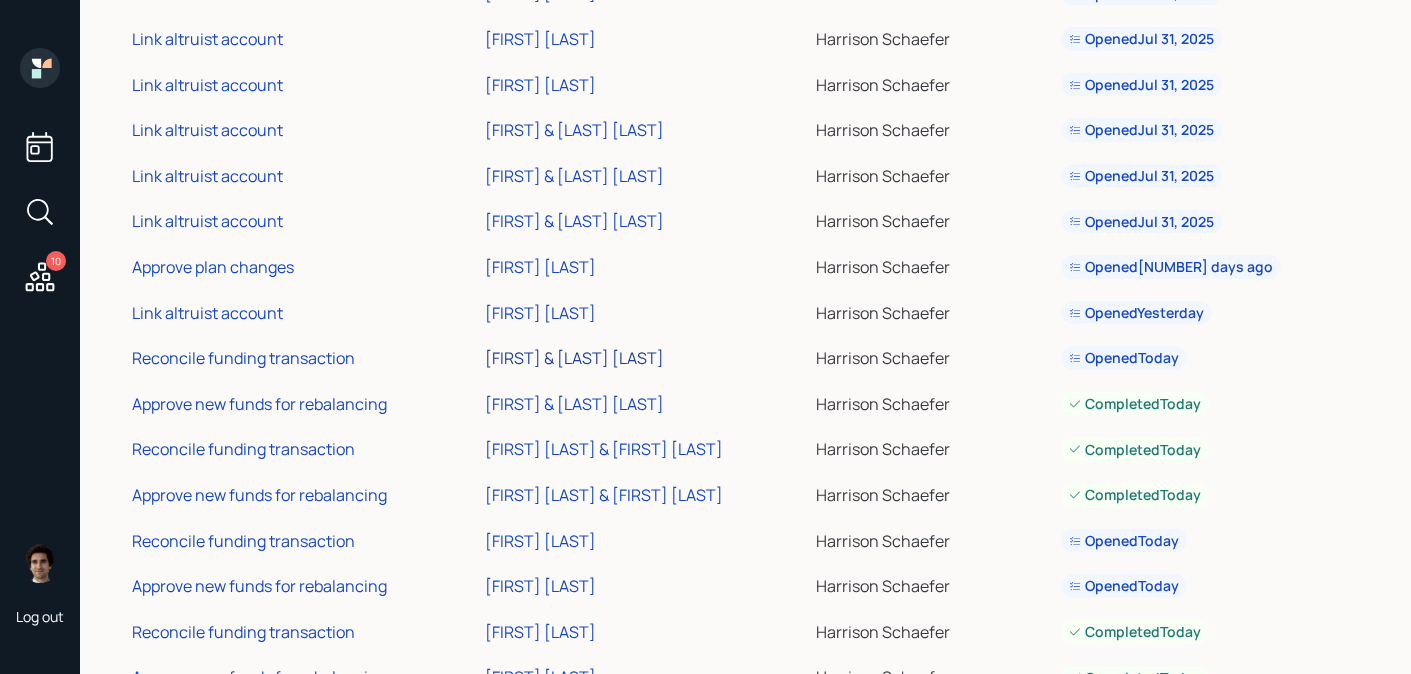 click on "[FIRST] & [FIRST] [LAST]" at bounding box center (574, 358) 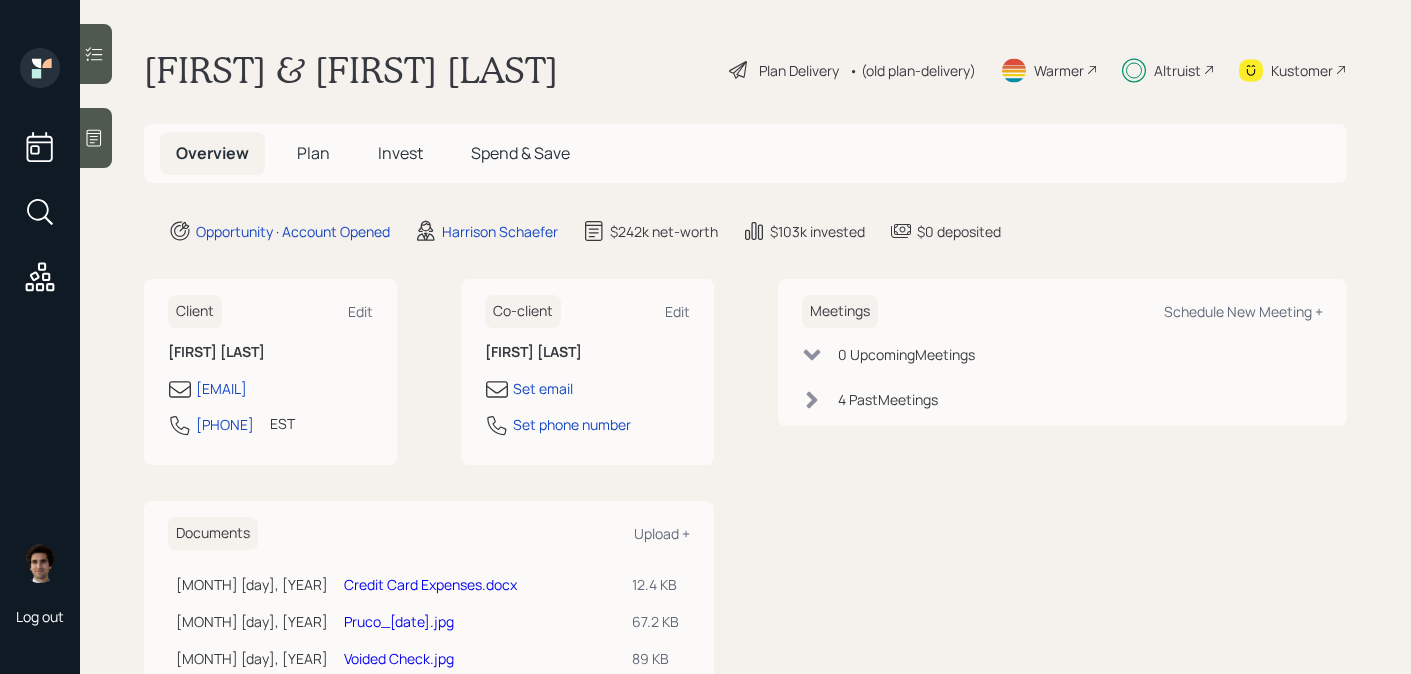 scroll, scrollTop: 0, scrollLeft: 0, axis: both 